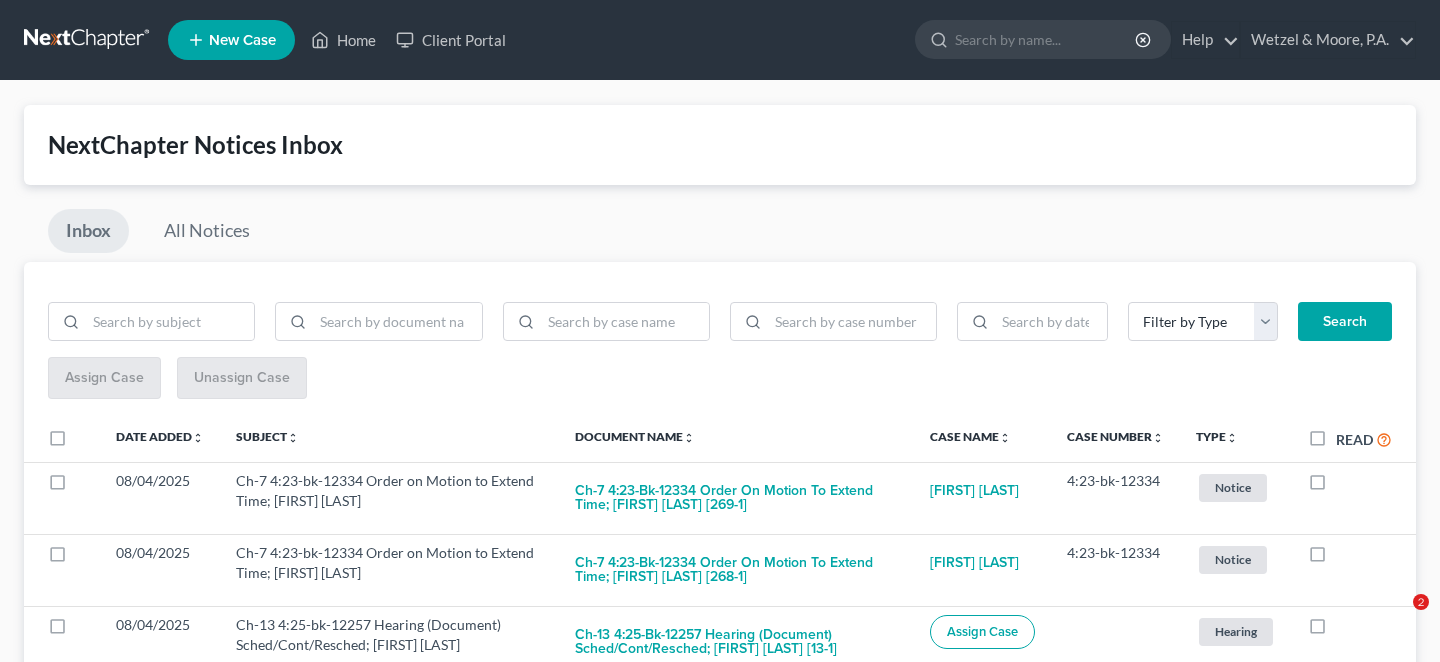 scroll, scrollTop: 0, scrollLeft: 0, axis: both 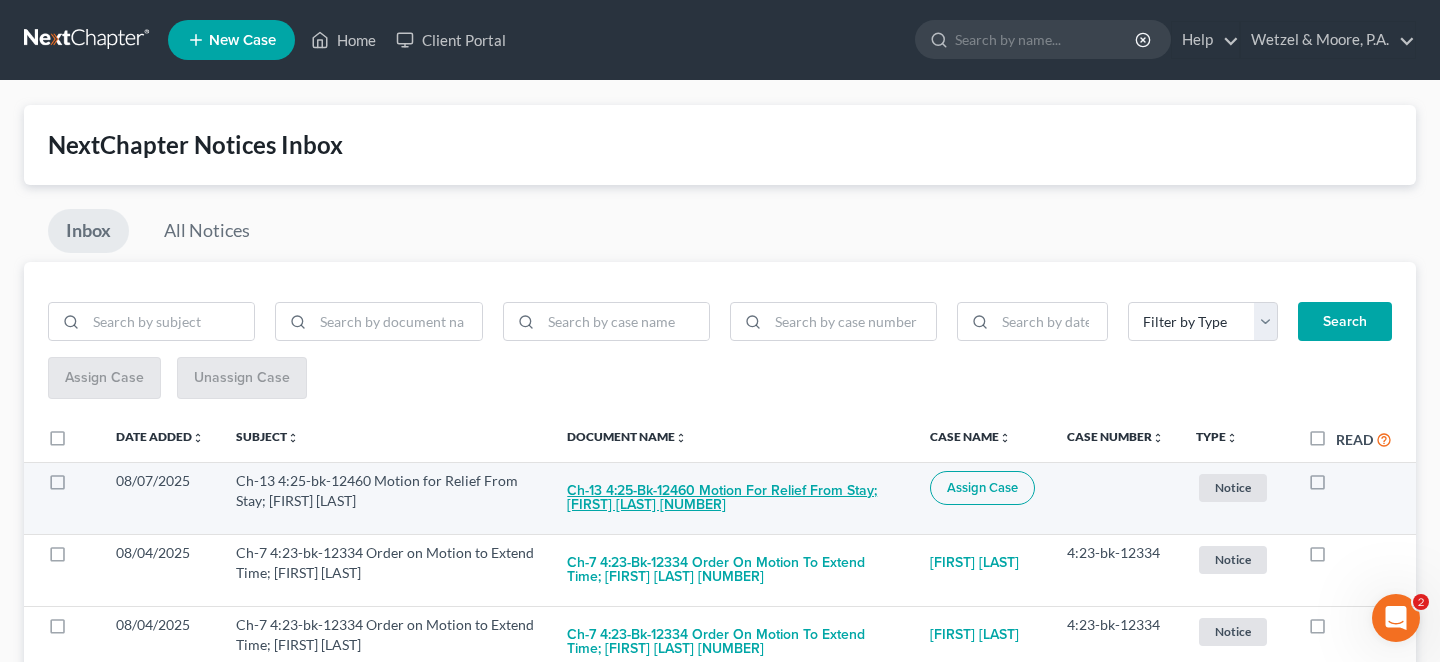 click on "Ch-13 4:25-bk-12460 Motion for Relief From Stay; Cederick Jones [12]" at bounding box center (732, 498) 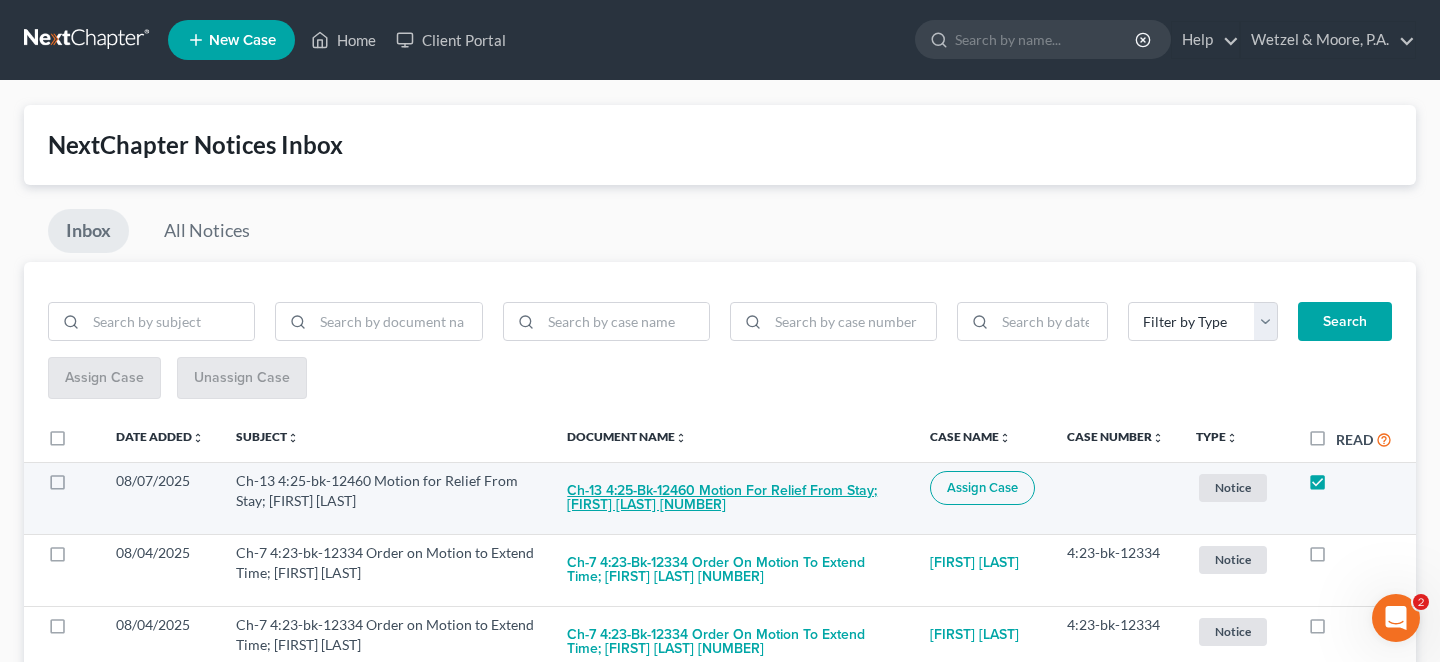 checkbox on "true" 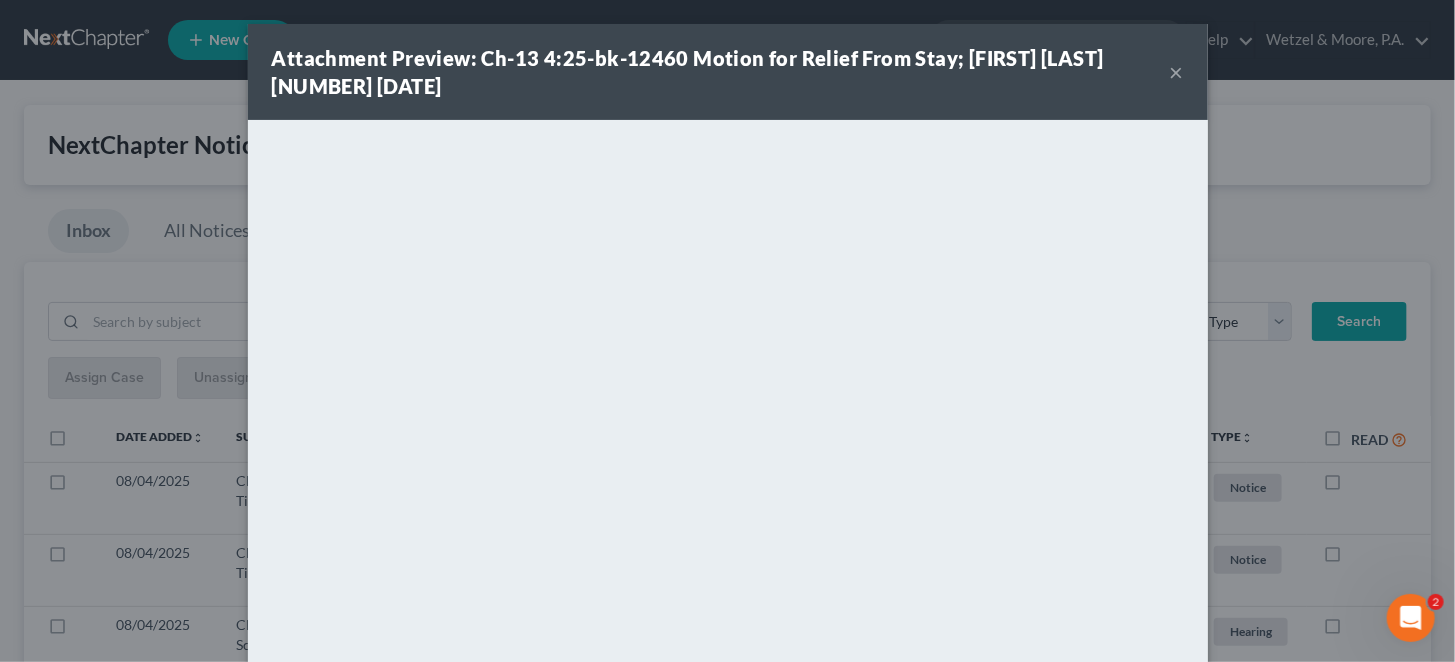 click on "×" at bounding box center [1177, 72] 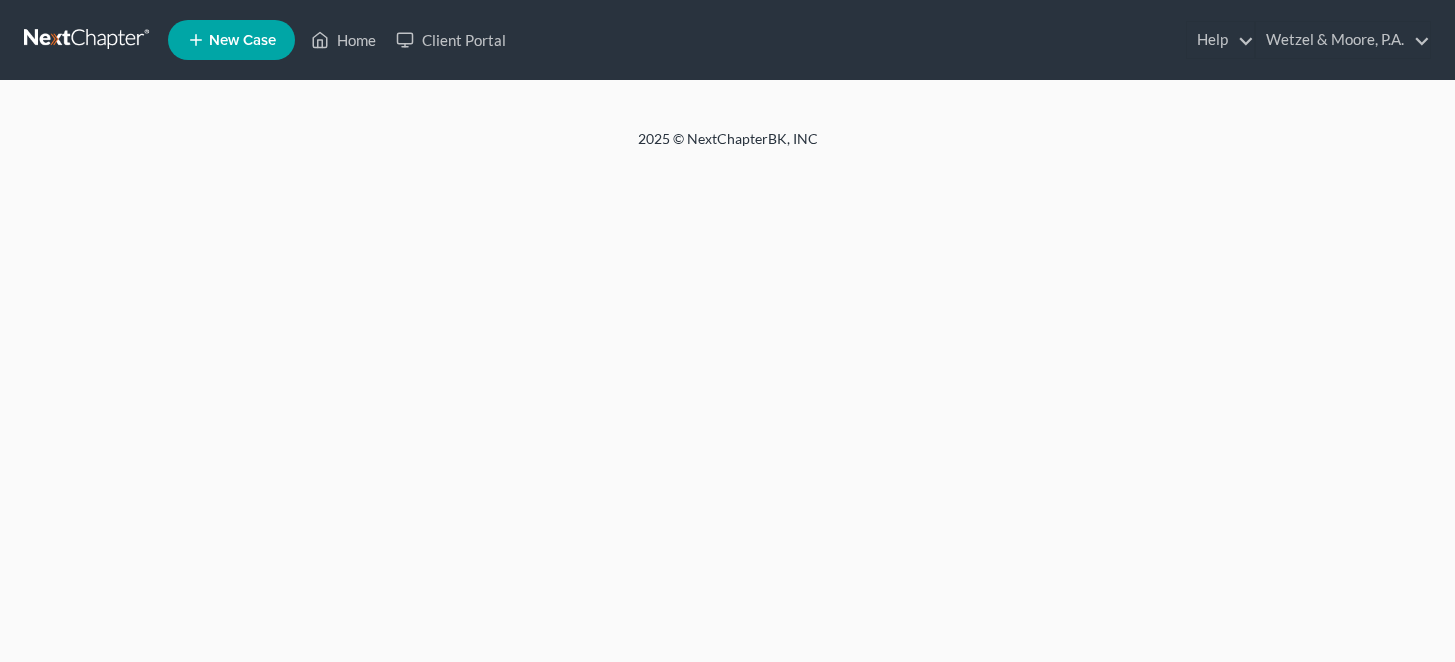 scroll, scrollTop: 0, scrollLeft: 0, axis: both 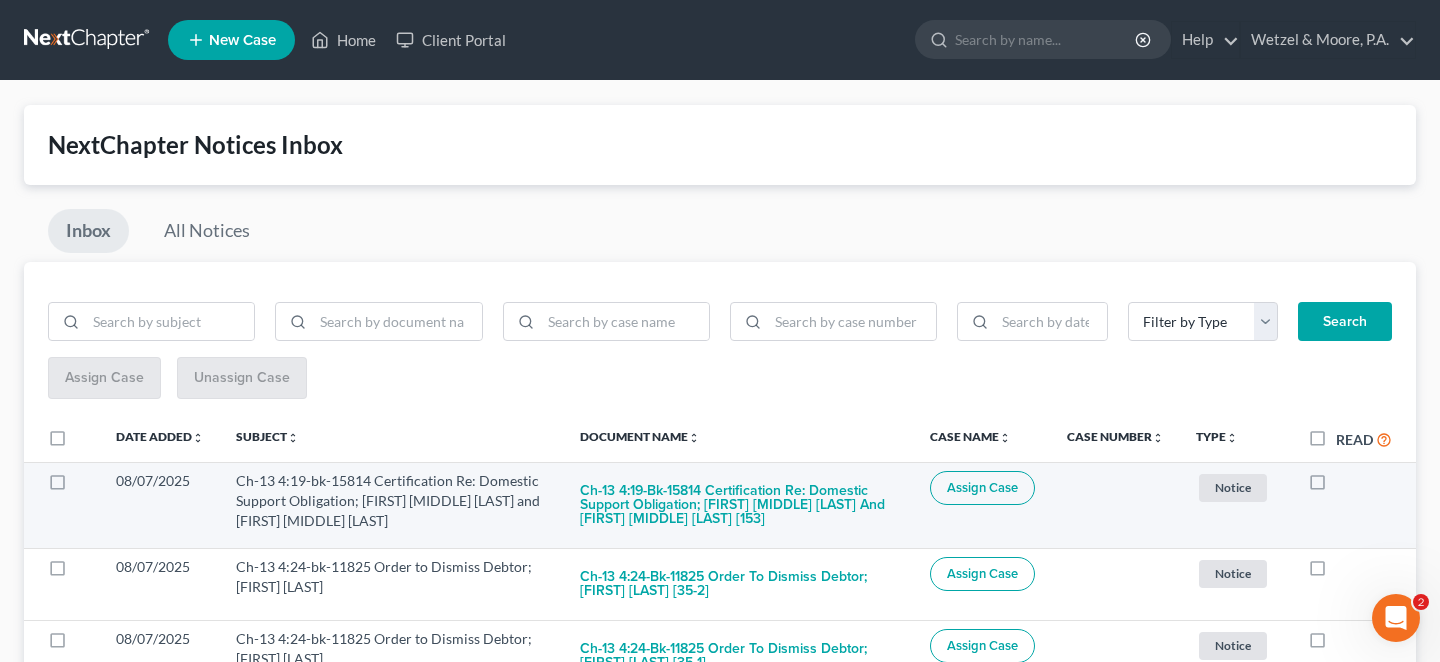click at bounding box center (1336, 486) 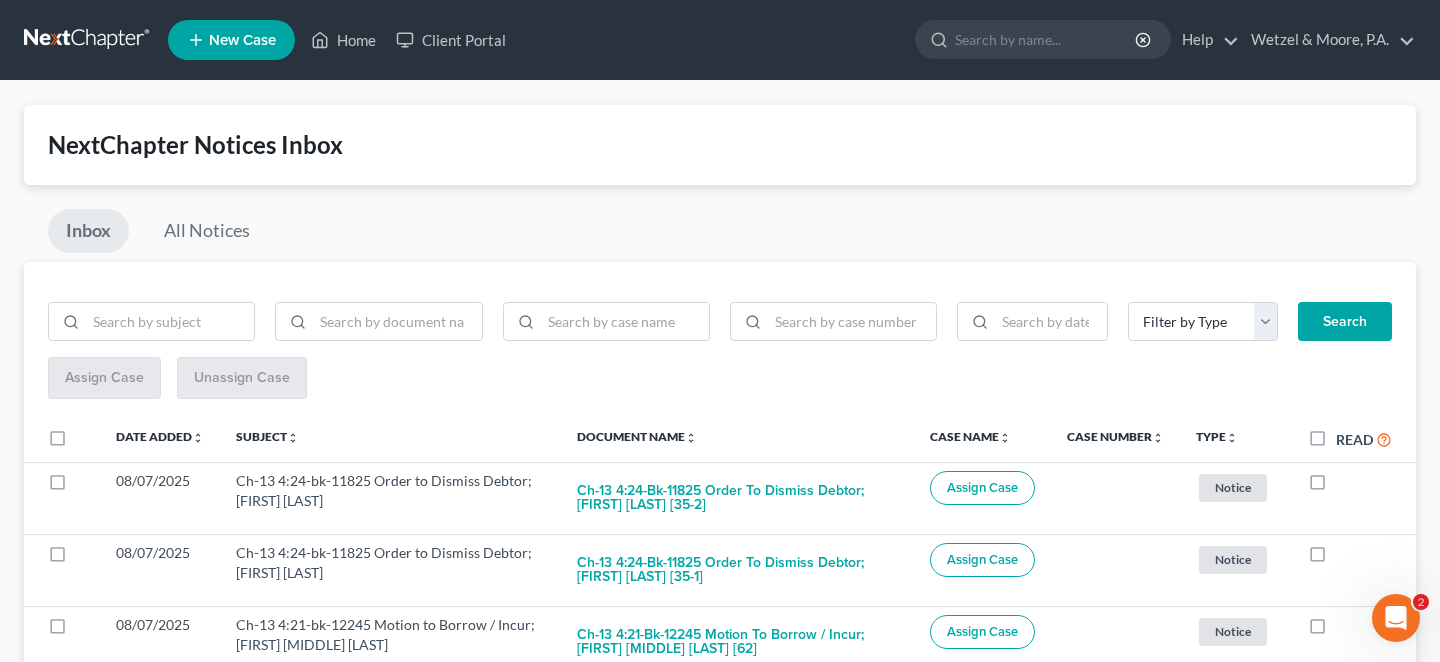 click at bounding box center [1336, 486] 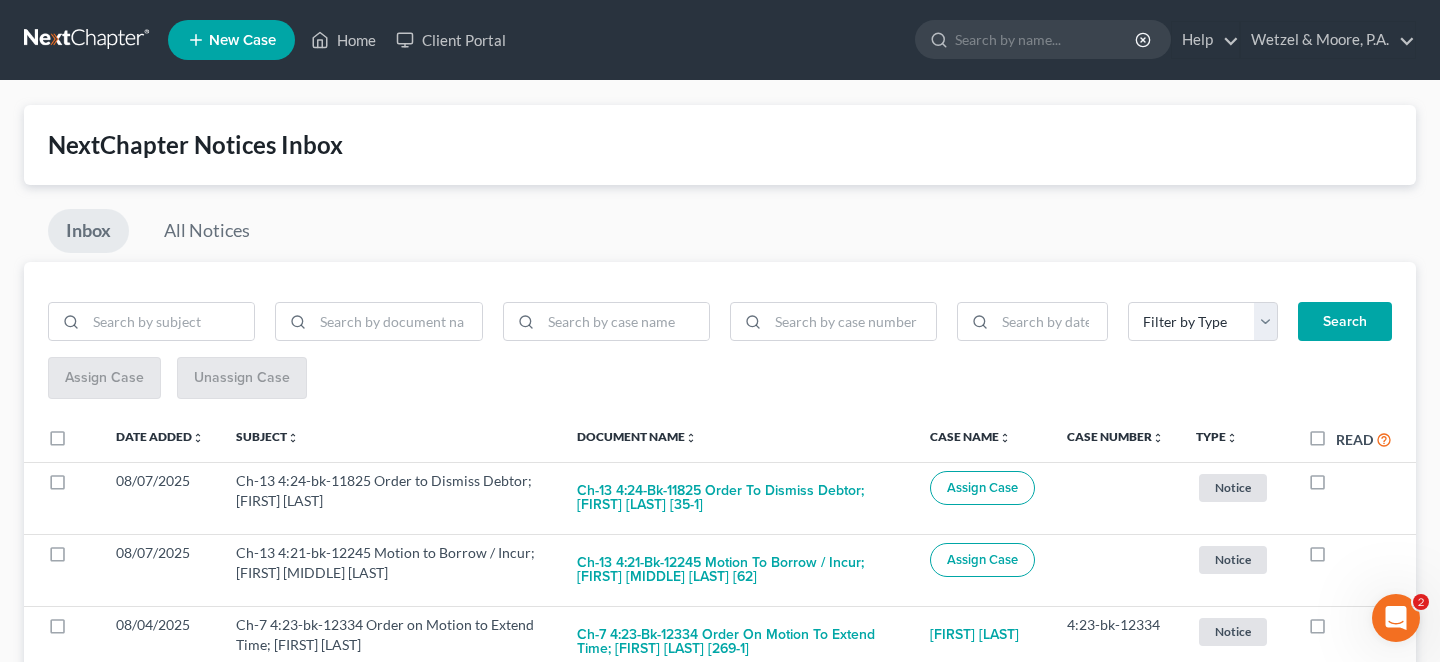 click at bounding box center [1336, 486] 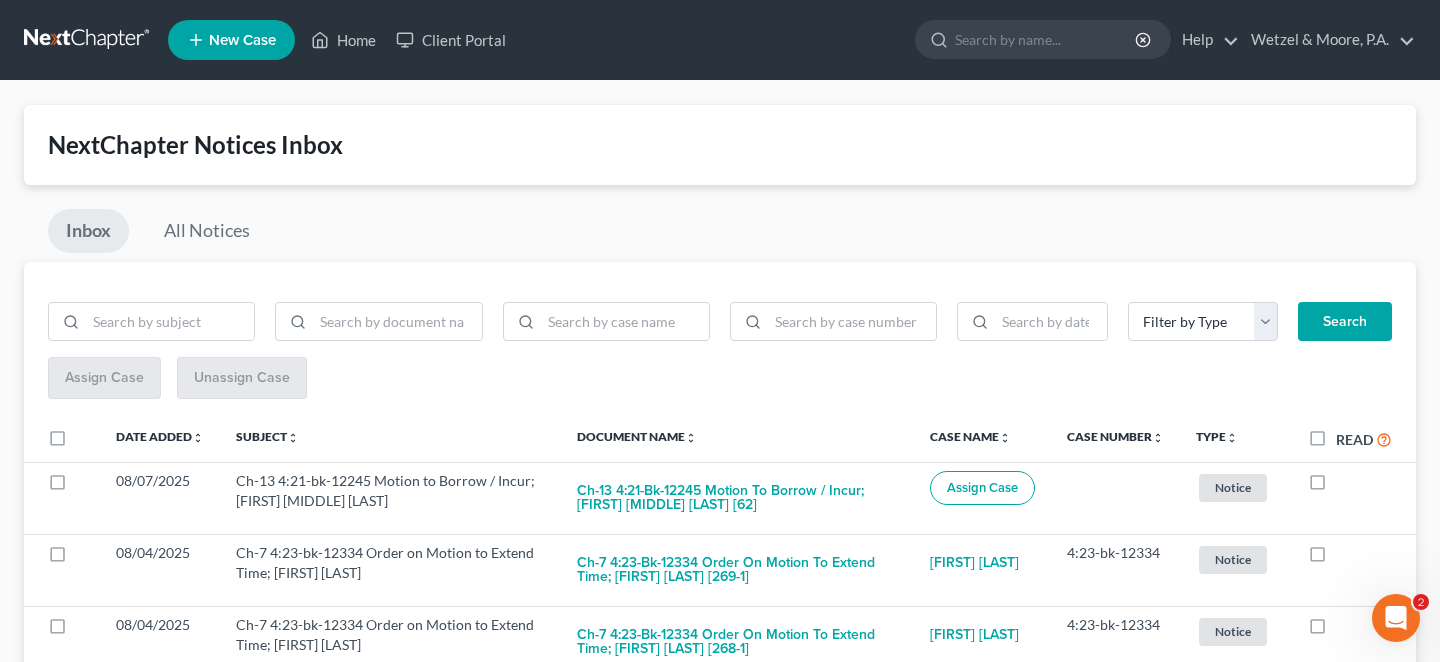 click at bounding box center [1336, 486] 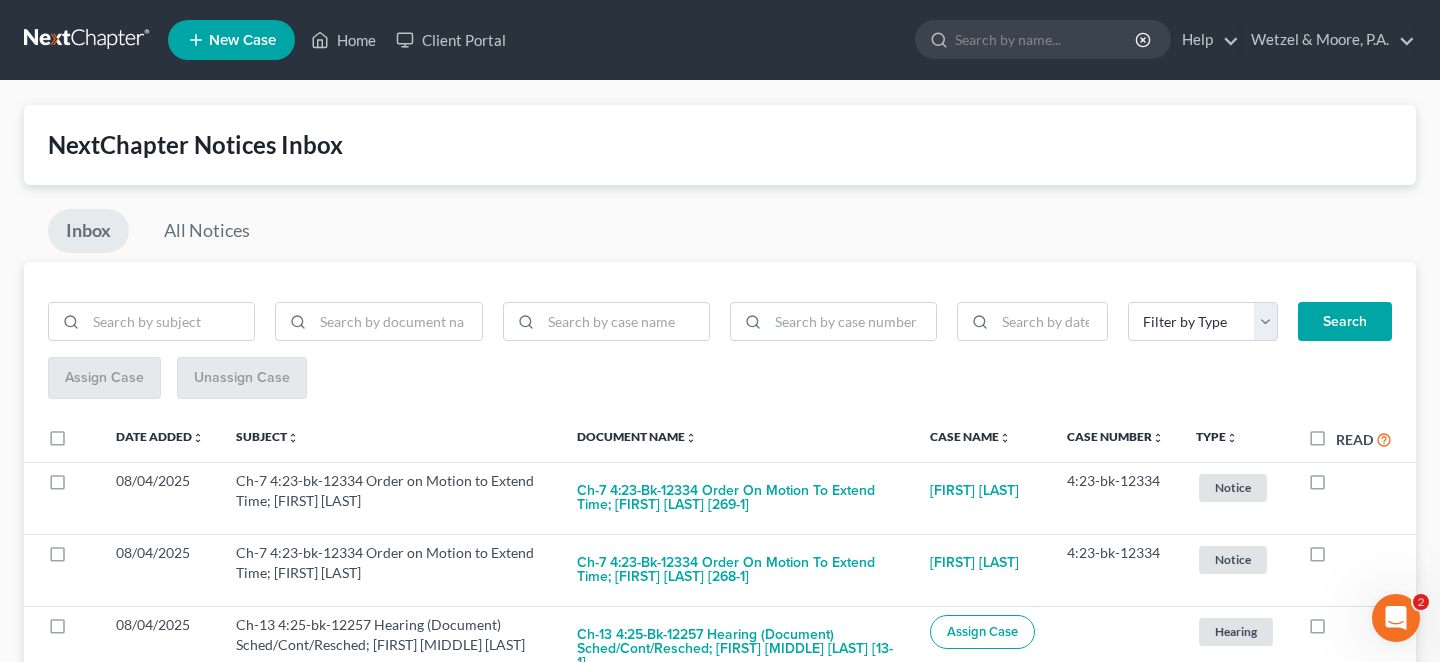 click at bounding box center [88, 40] 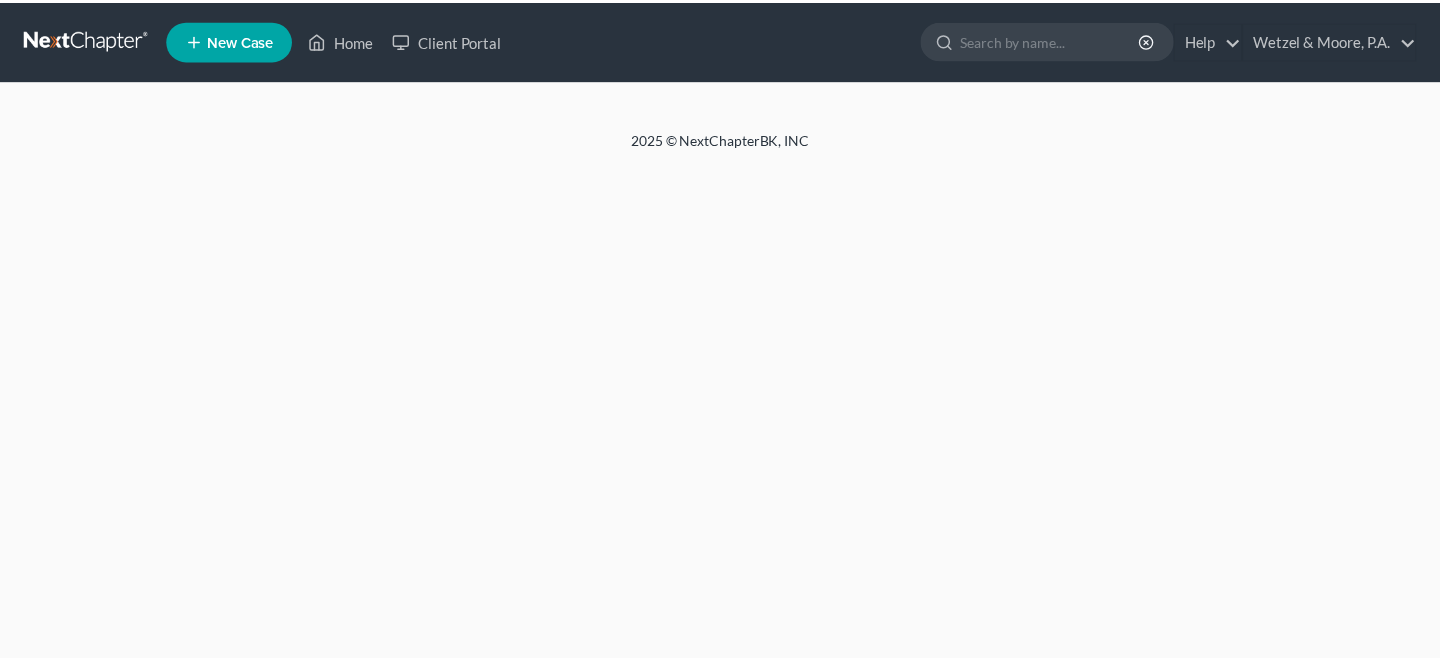 scroll, scrollTop: 0, scrollLeft: 0, axis: both 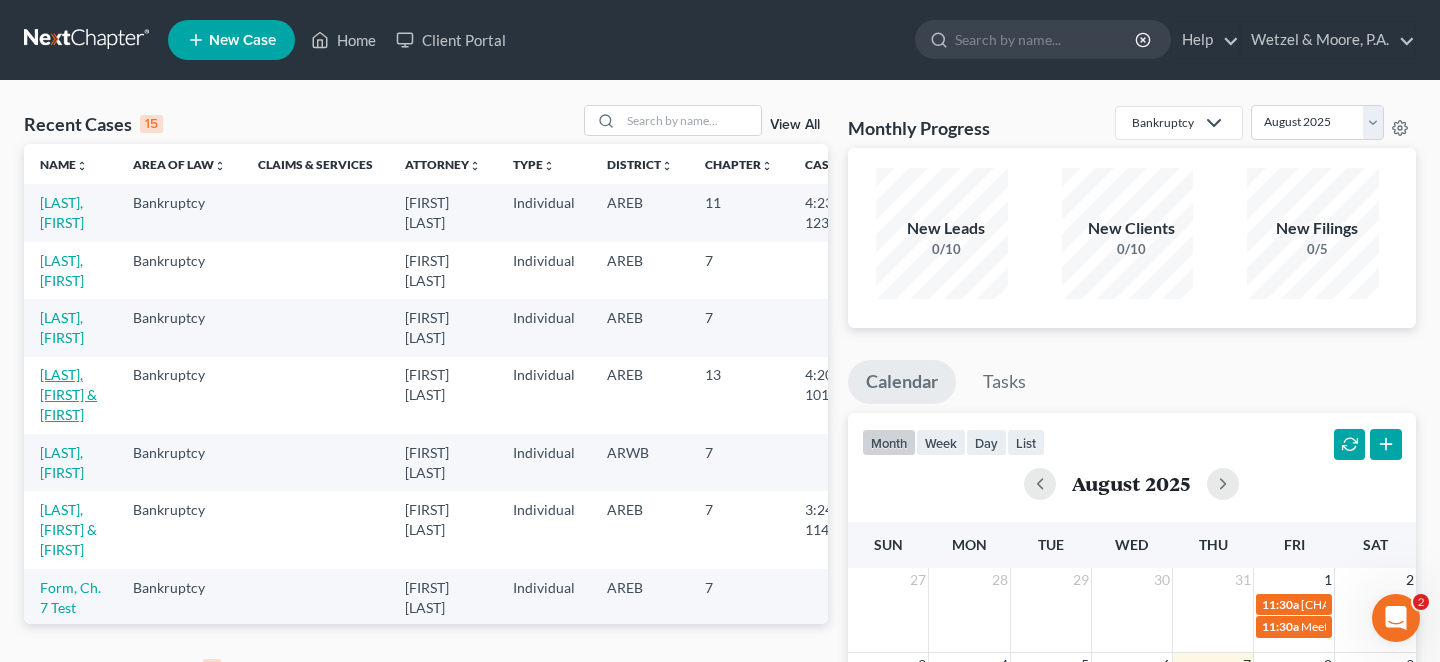 click on "[LAST], [FIRST] & [FIRST]" at bounding box center (68, 394) 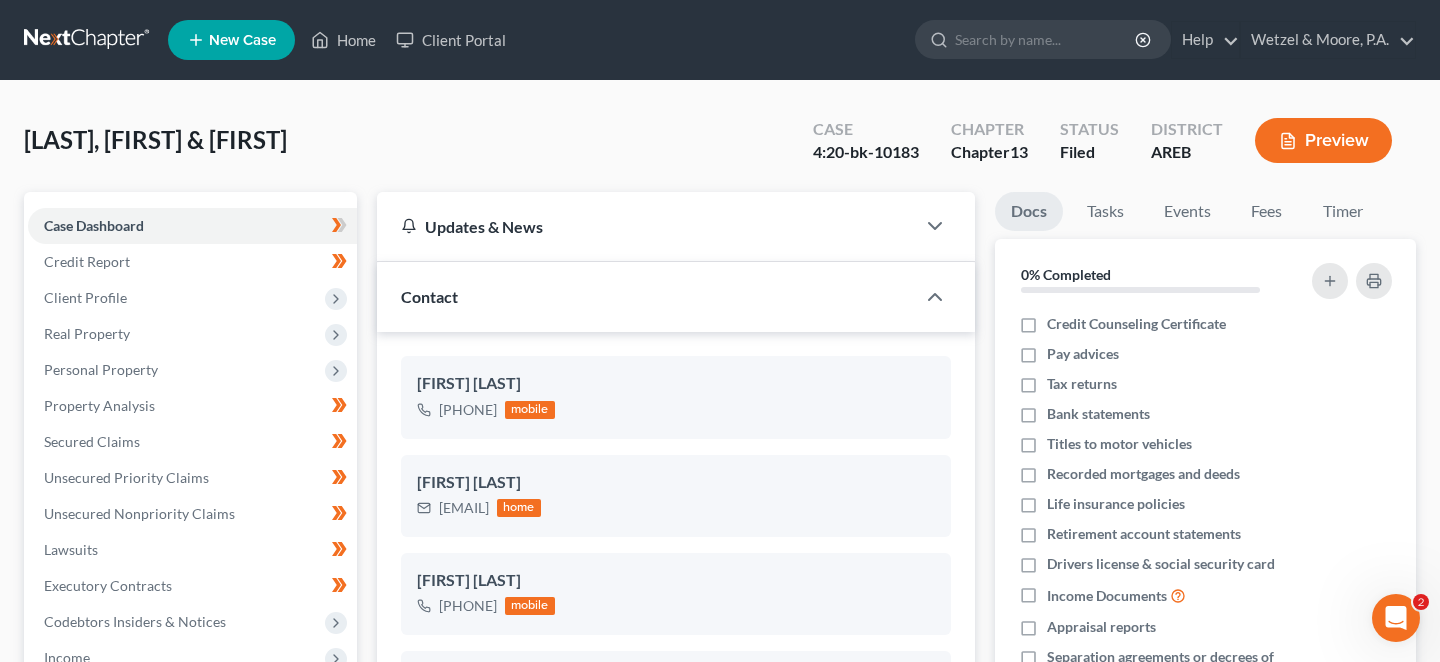 scroll, scrollTop: 1587, scrollLeft: 0, axis: vertical 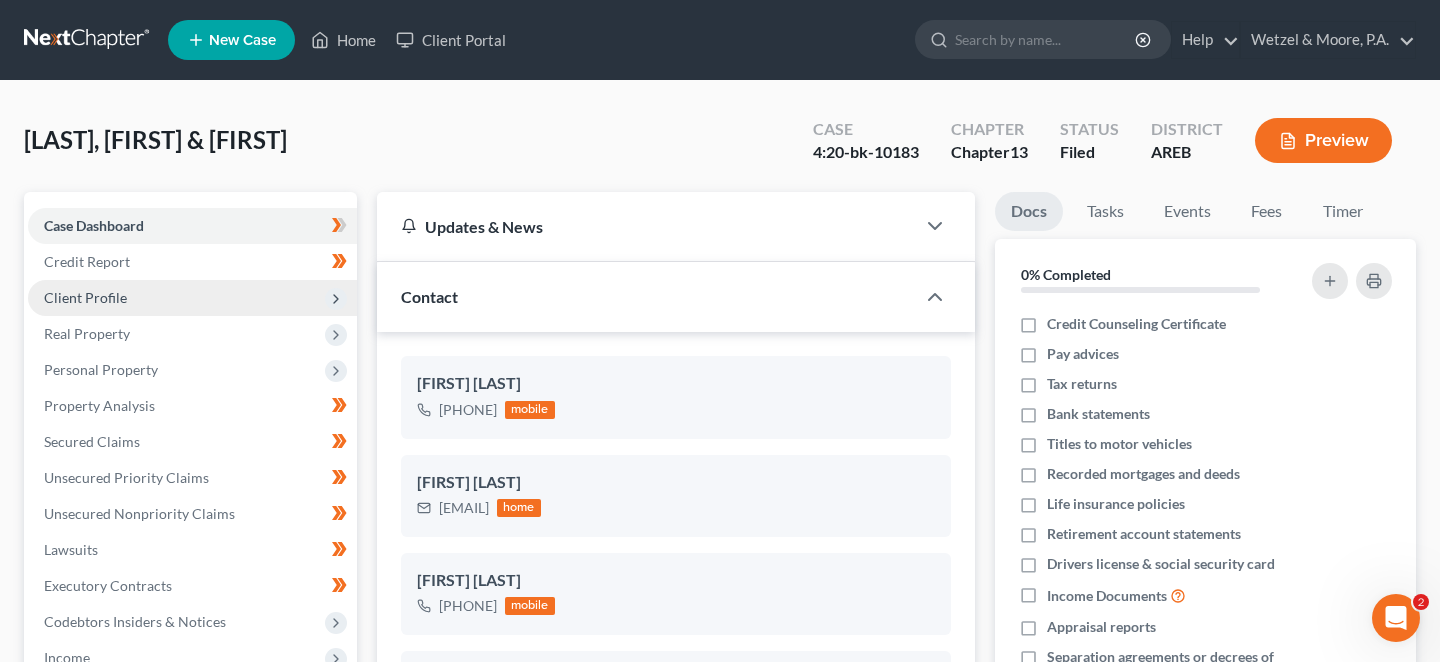 click on "Client Profile" at bounding box center [85, 297] 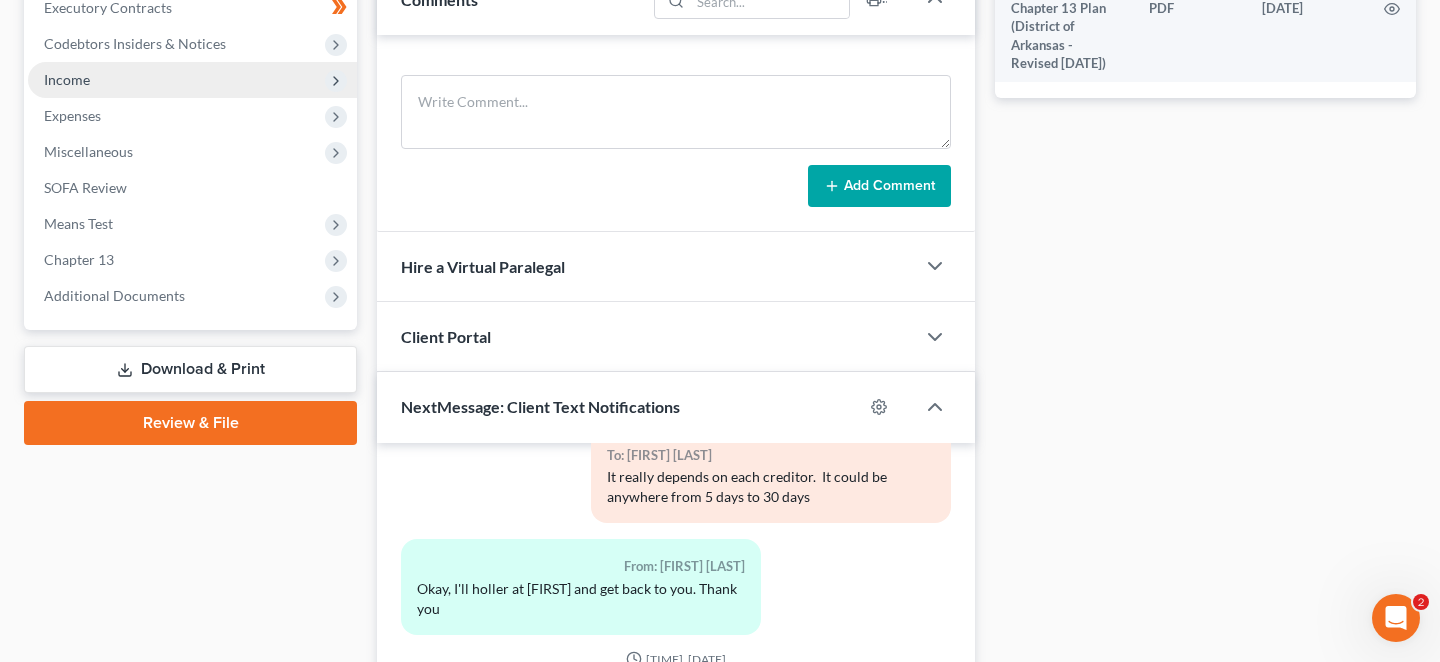 scroll, scrollTop: 792, scrollLeft: 0, axis: vertical 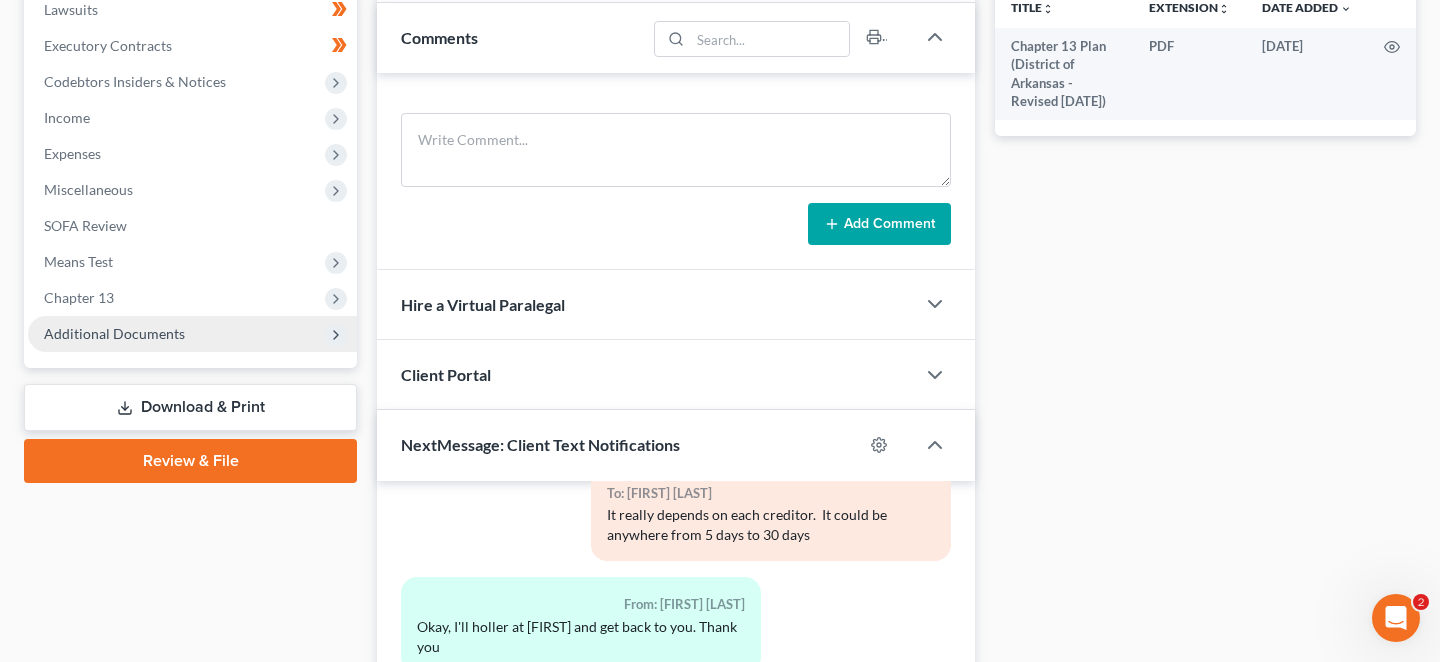 click on "Additional Documents" at bounding box center [114, 333] 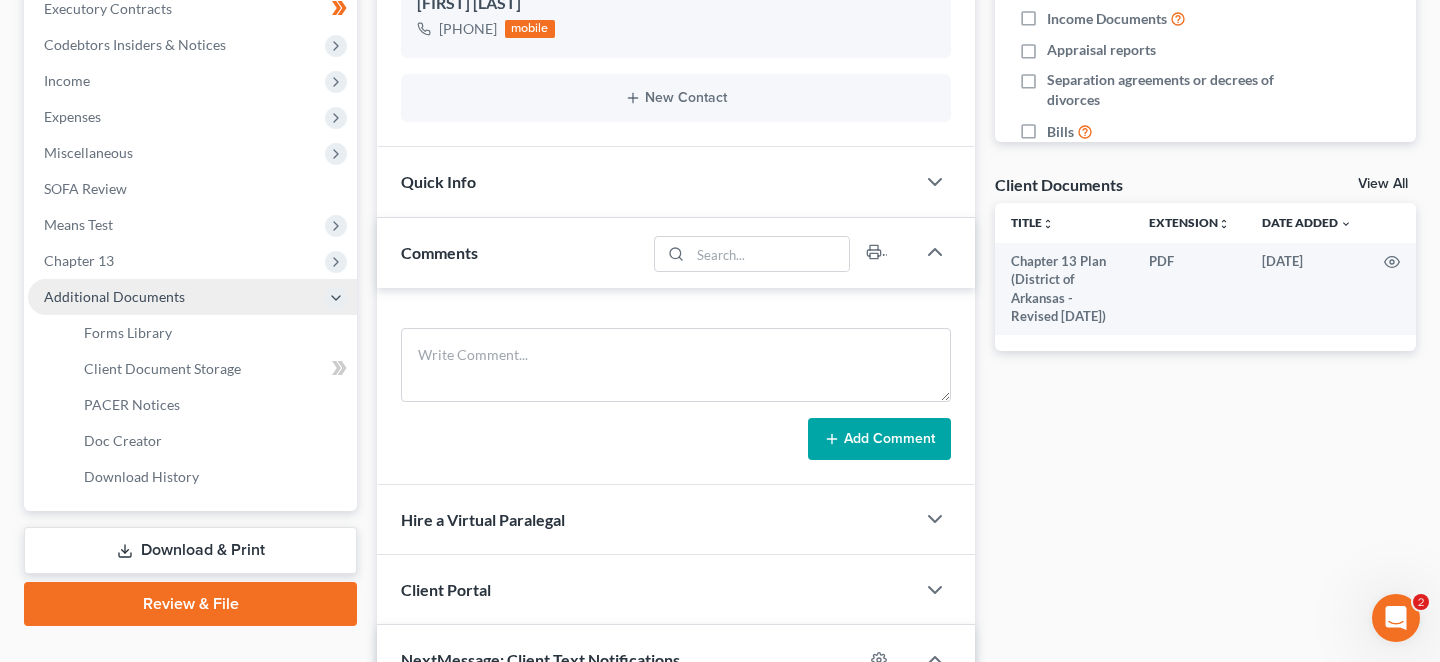 scroll, scrollTop: 556, scrollLeft: 0, axis: vertical 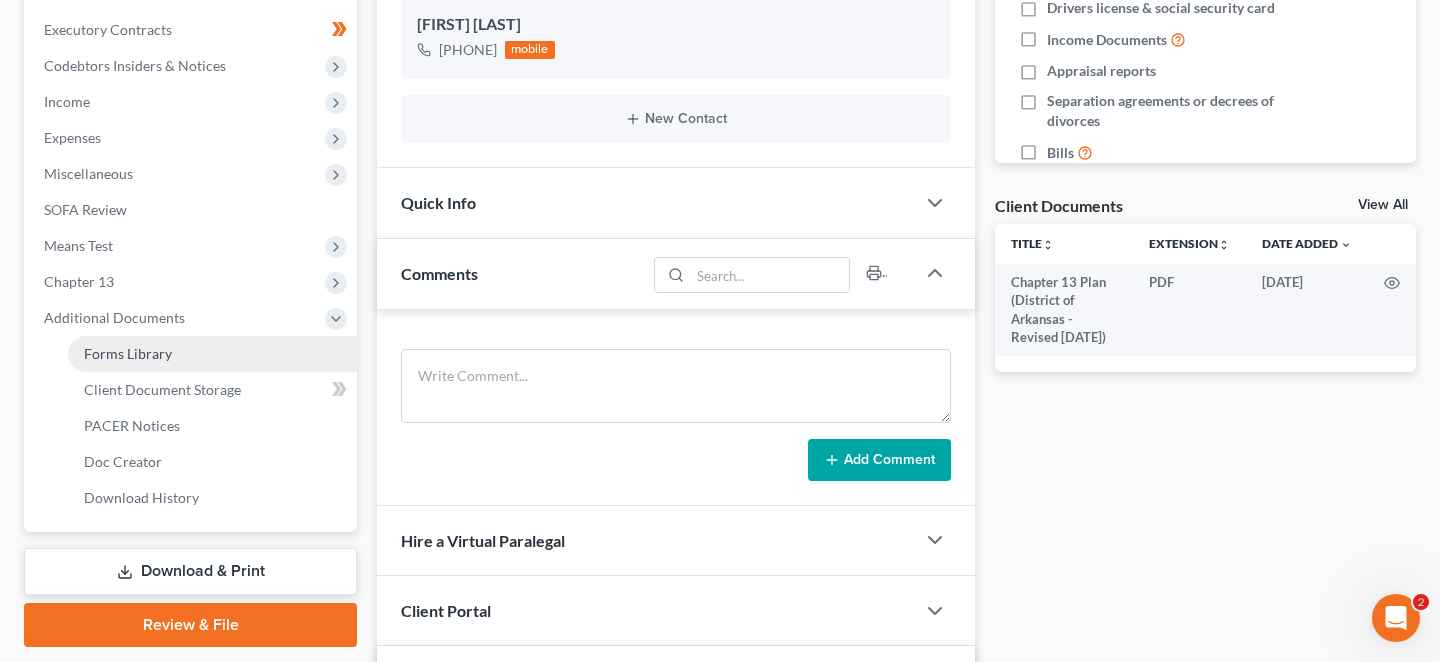 click on "Forms Library" at bounding box center (128, 353) 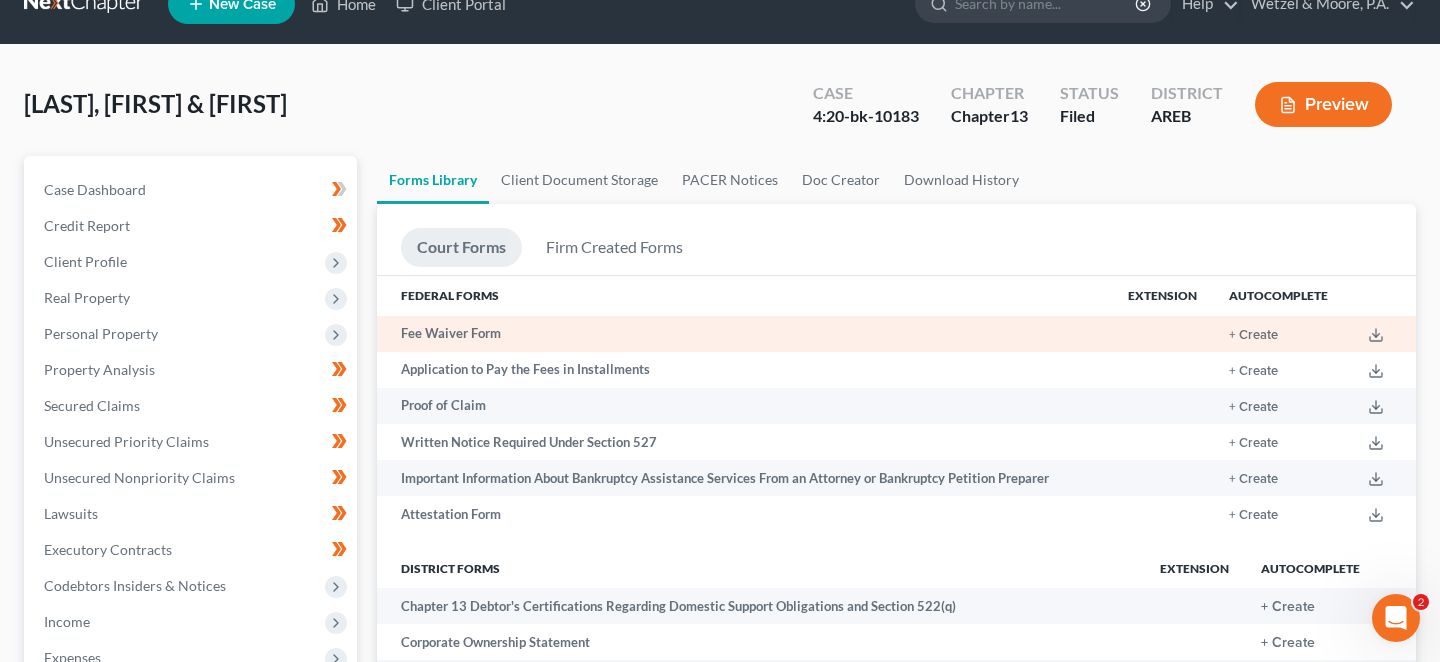 scroll, scrollTop: 0, scrollLeft: 0, axis: both 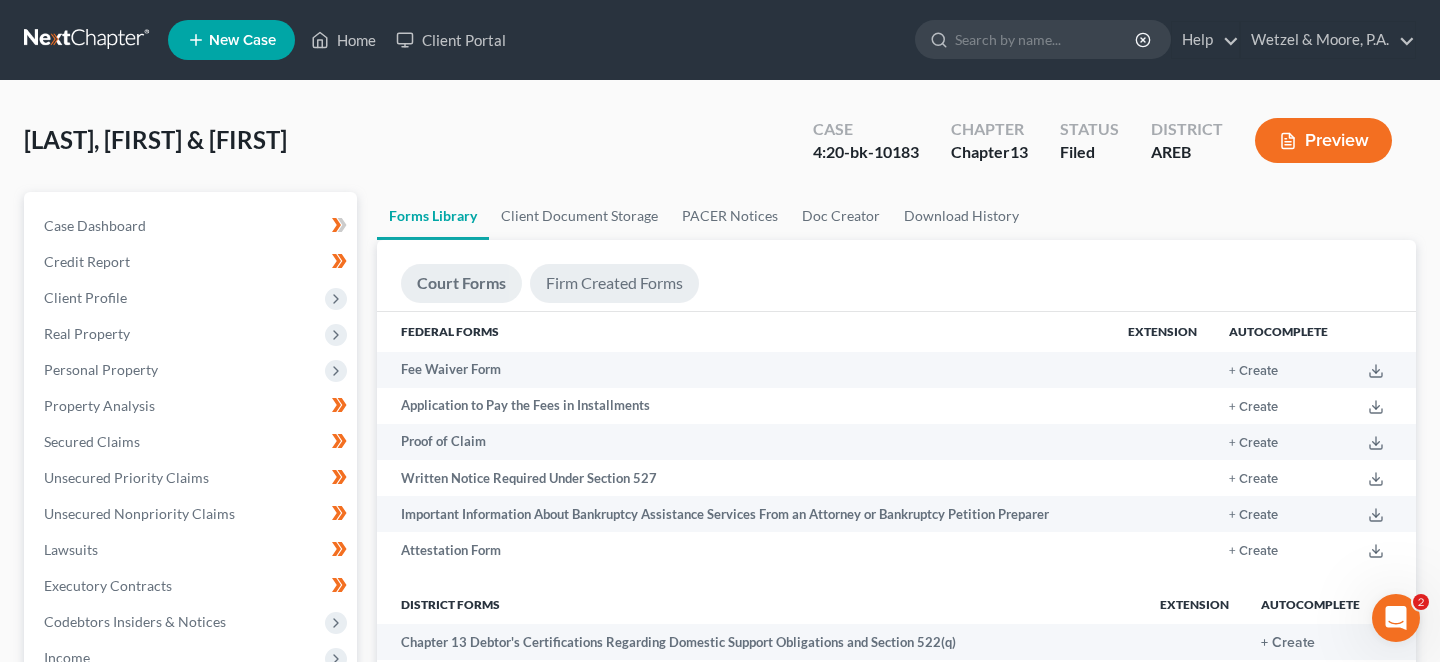 click on "Firm Created Forms" at bounding box center (614, 287) 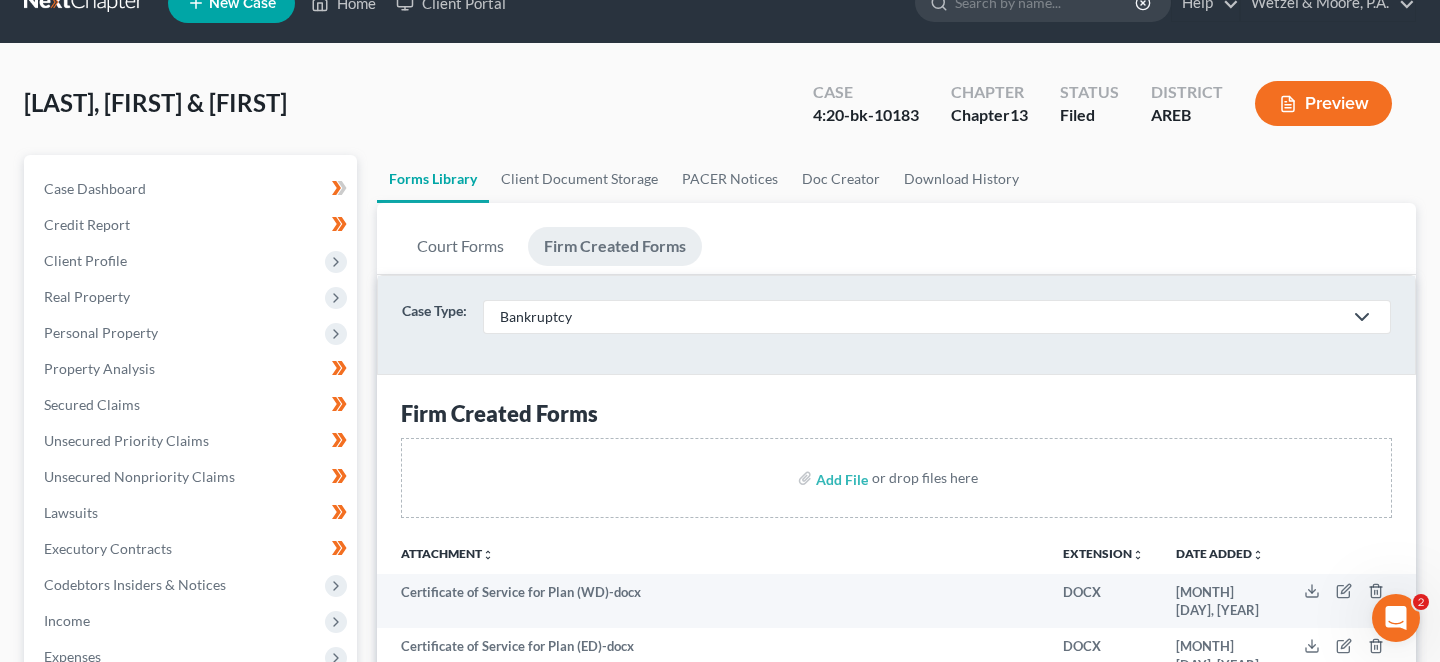 scroll, scrollTop: 0, scrollLeft: 0, axis: both 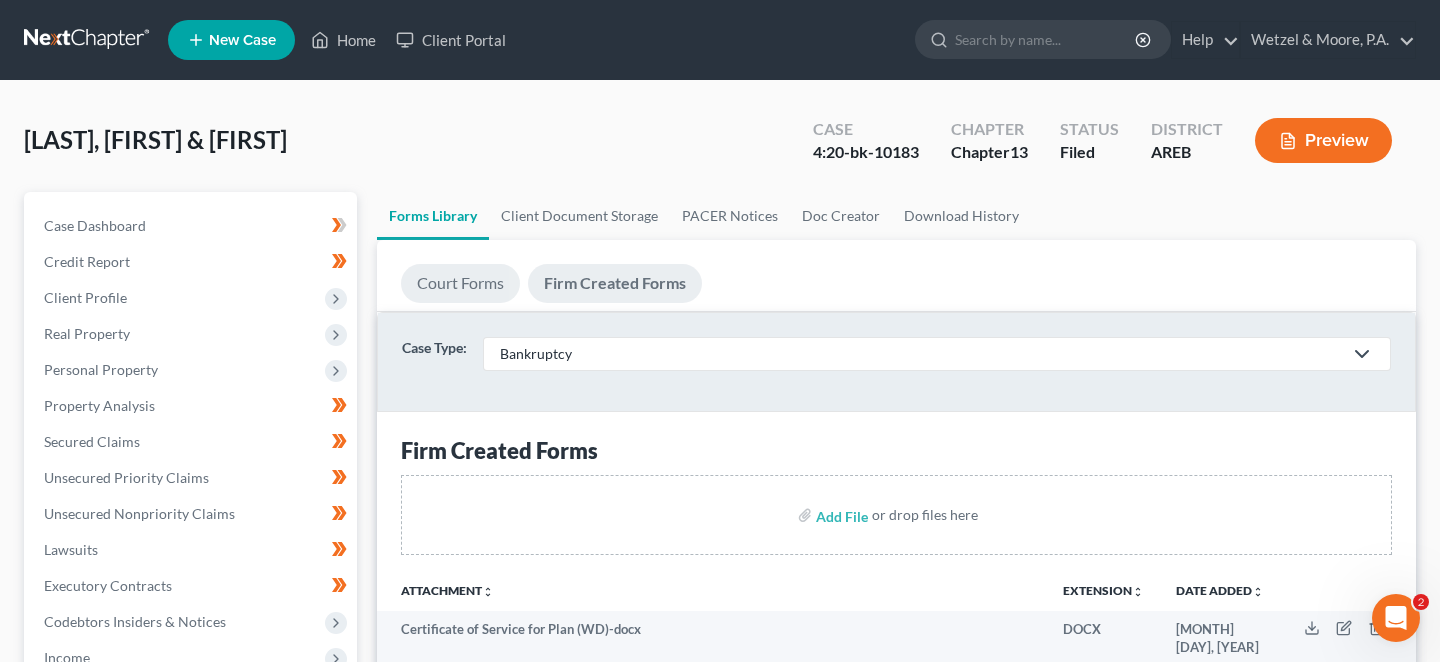 click on "Court Forms" at bounding box center [460, 283] 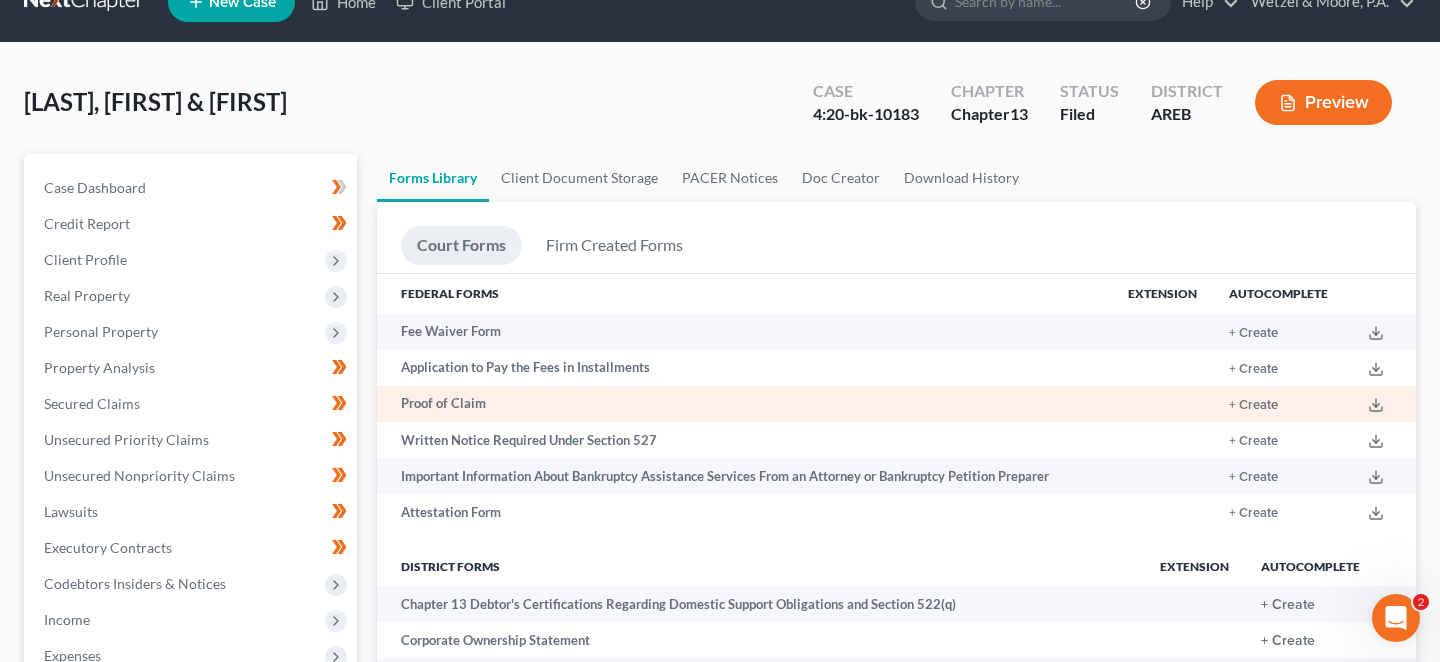 scroll, scrollTop: 0, scrollLeft: 0, axis: both 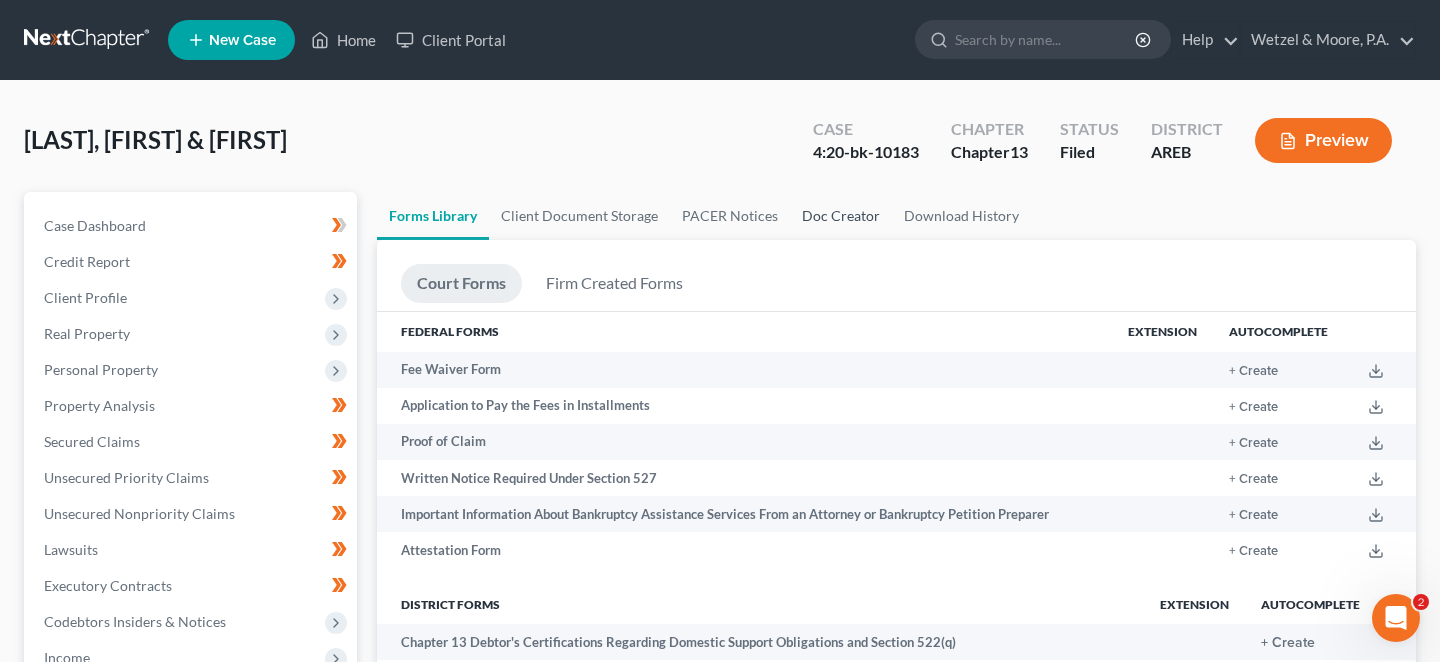 click on "Doc Creator" at bounding box center [841, 216] 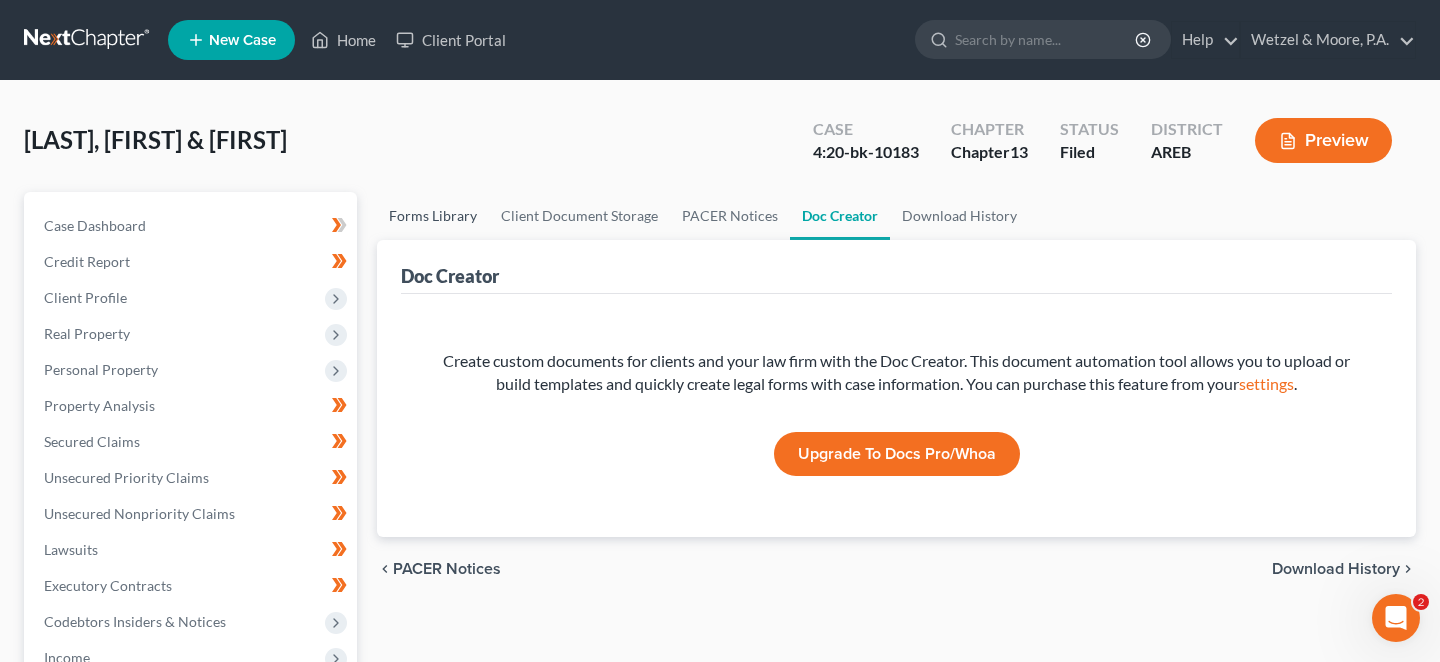 click on "Forms Library" at bounding box center [433, 216] 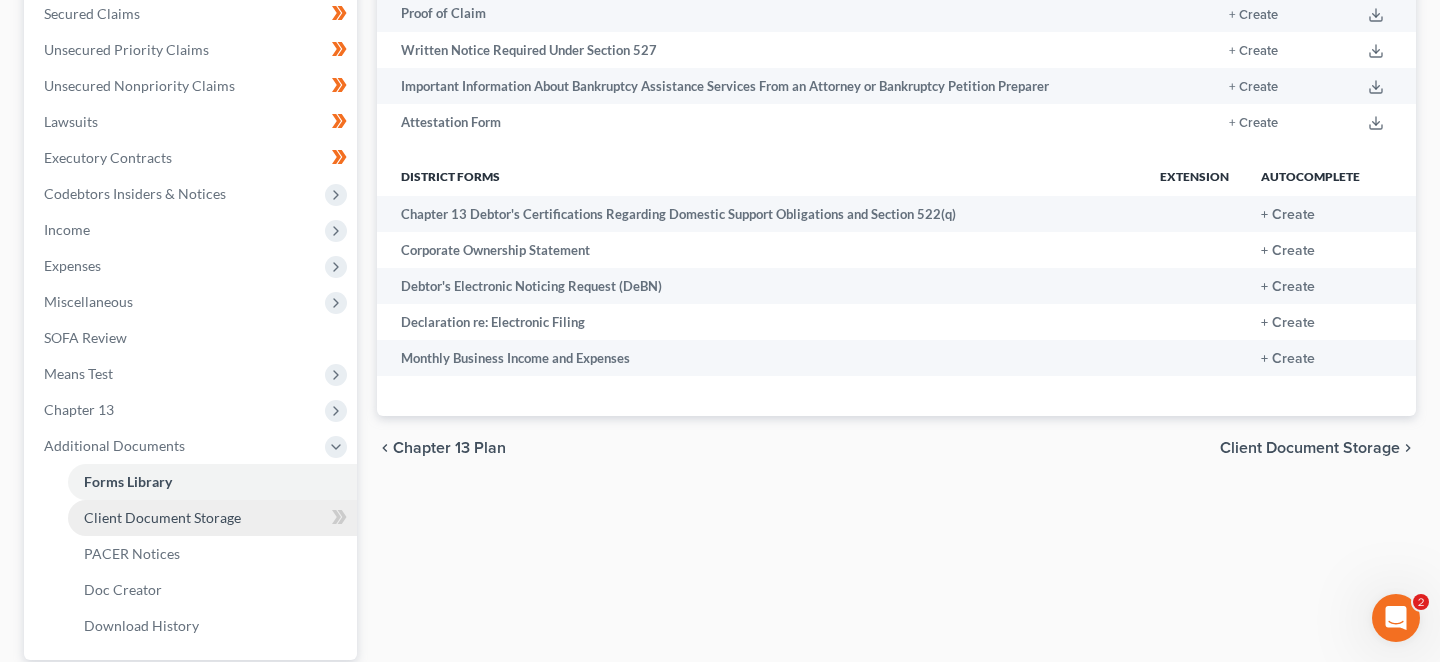 scroll, scrollTop: 466, scrollLeft: 0, axis: vertical 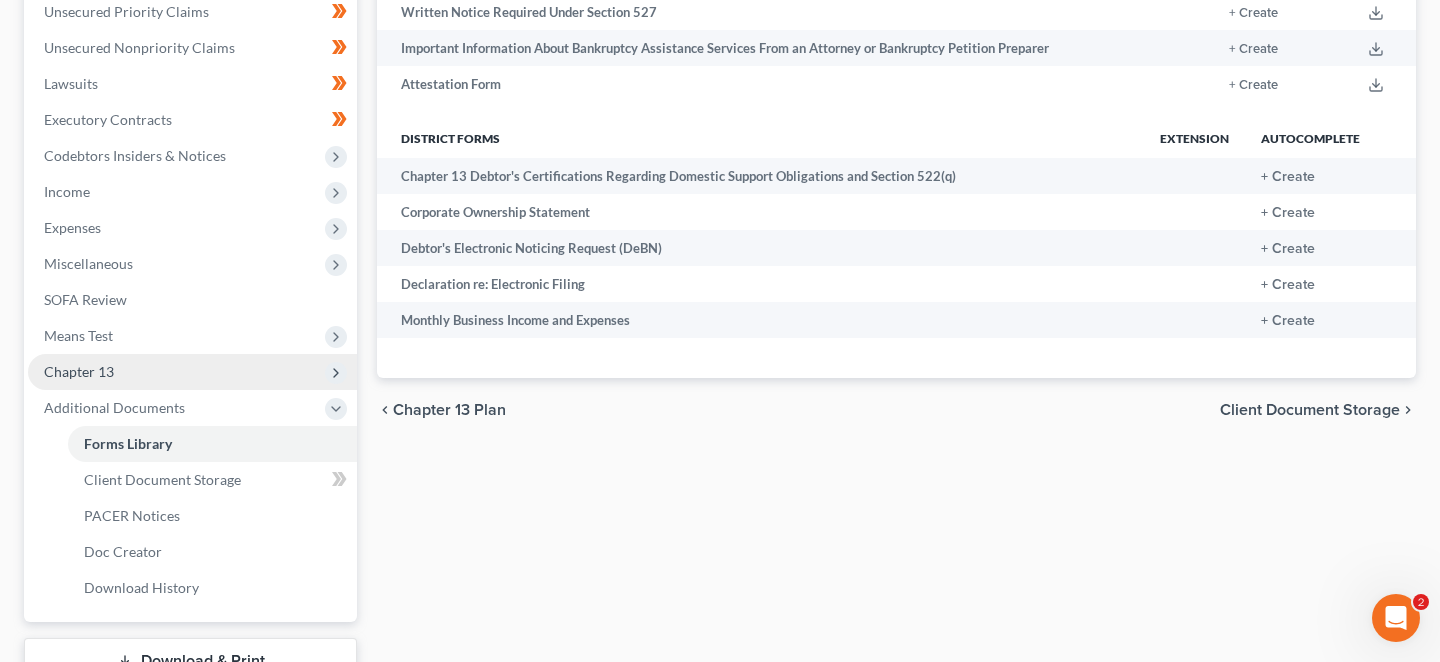 click on "Chapter 13" at bounding box center [192, 372] 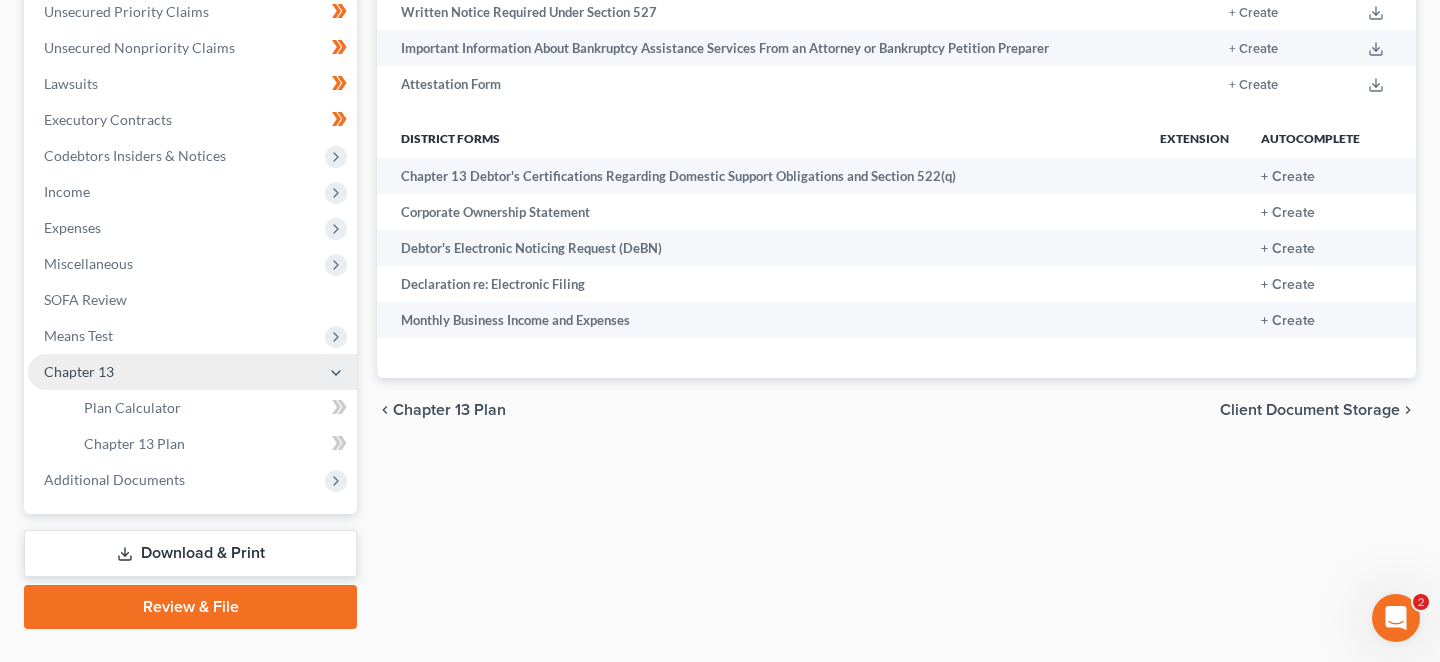 scroll, scrollTop: 436, scrollLeft: 0, axis: vertical 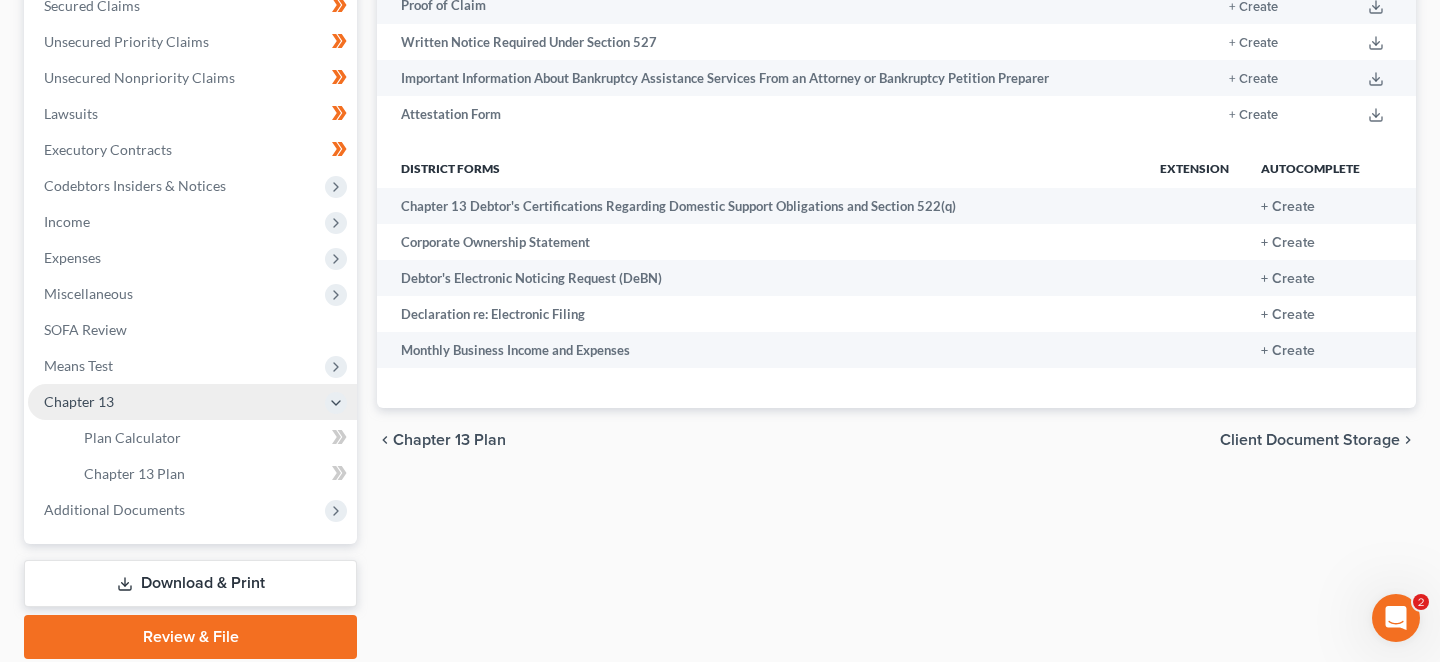 click on "Chapter 13" at bounding box center (79, 401) 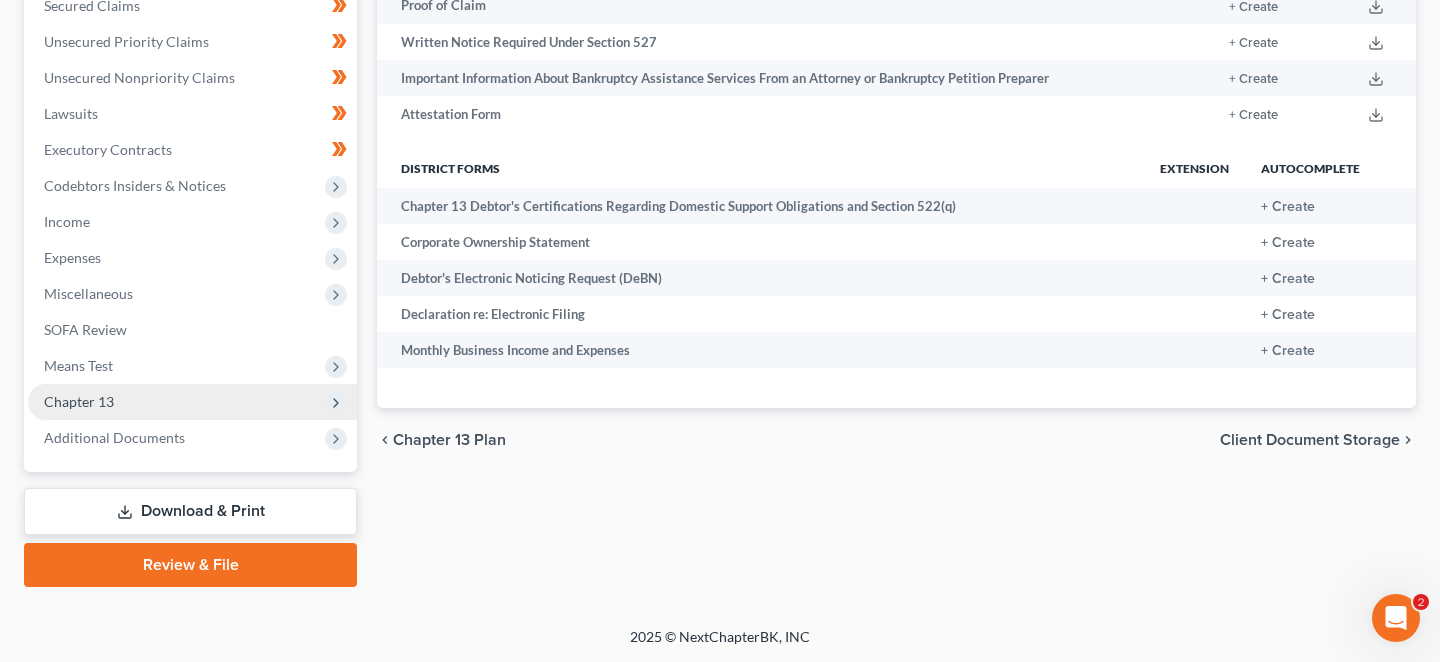 scroll, scrollTop: 368, scrollLeft: 0, axis: vertical 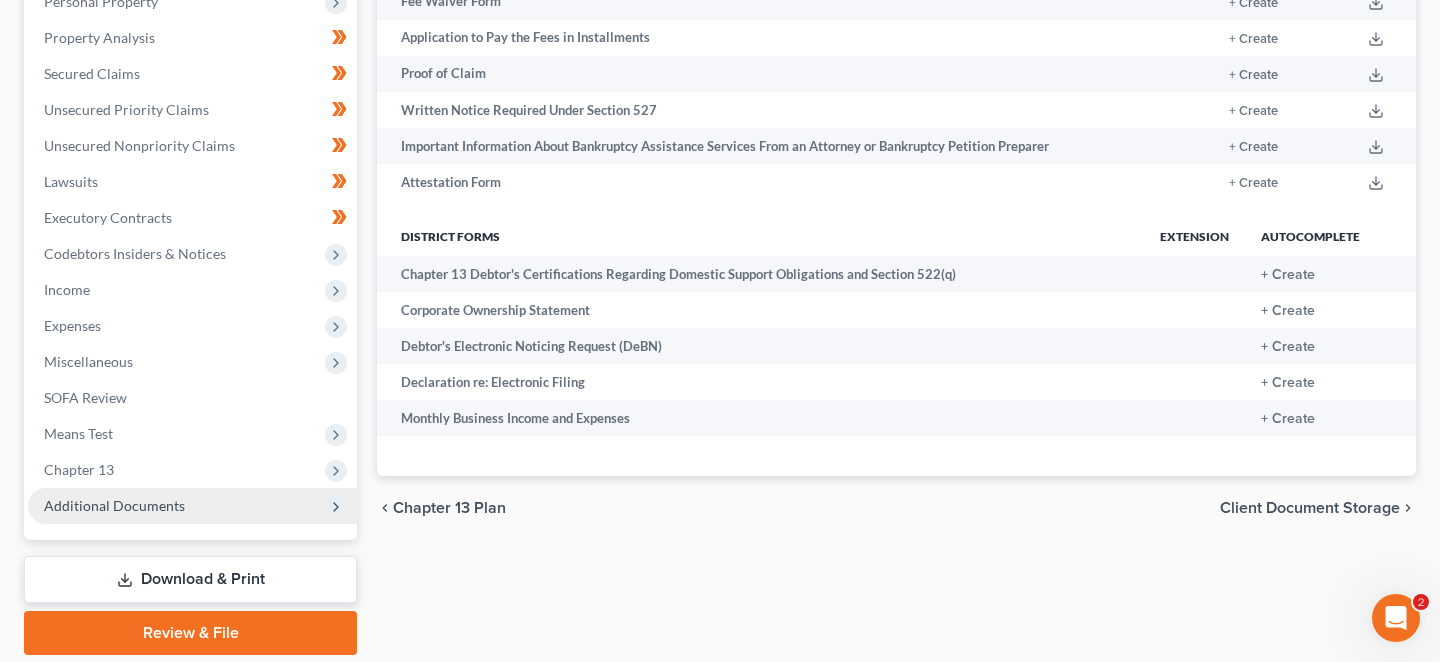 click on "Additional Documents" at bounding box center (114, 505) 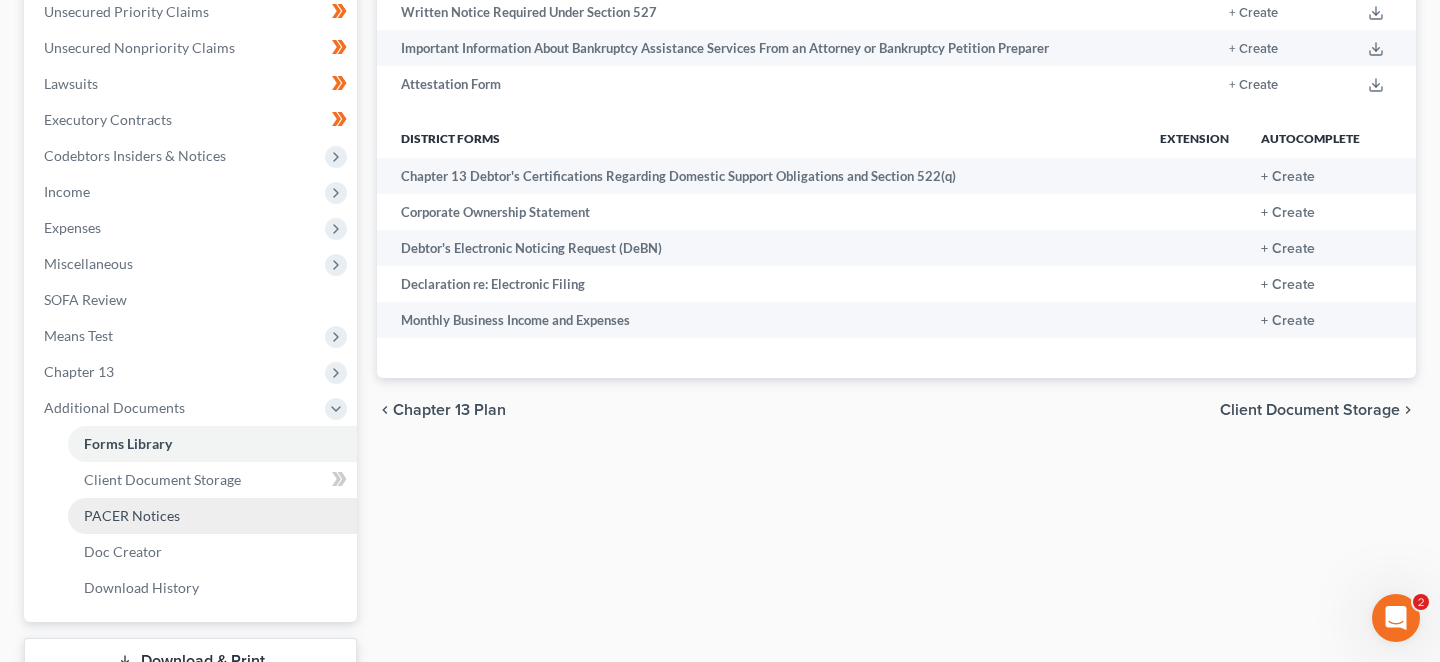 scroll, scrollTop: 537, scrollLeft: 0, axis: vertical 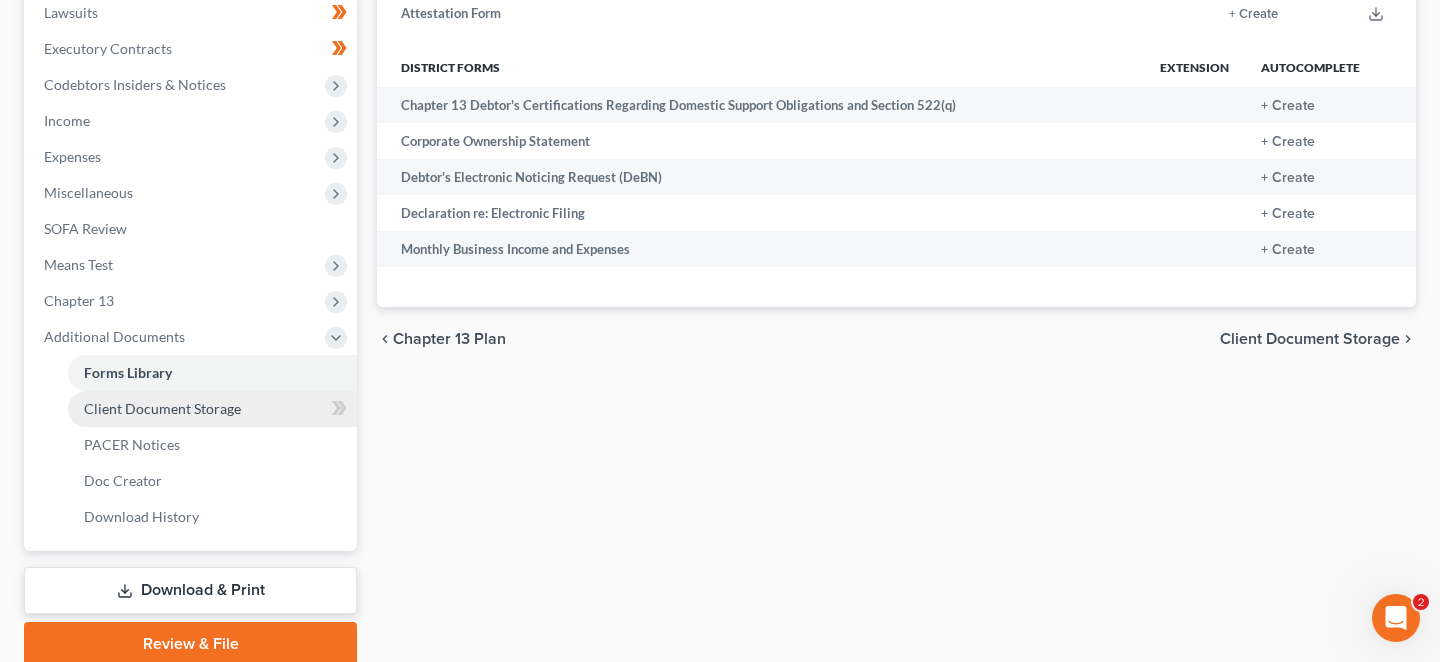 click on "Client Document Storage" at bounding box center (162, 408) 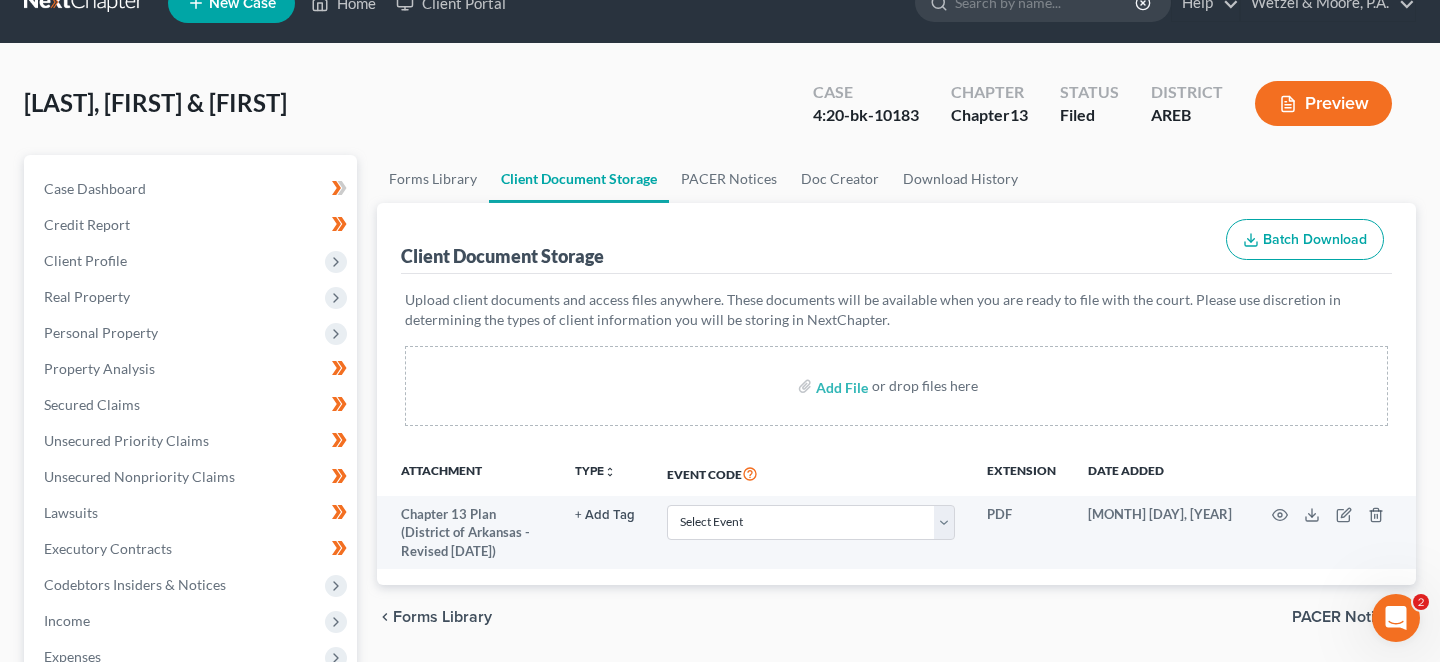 scroll, scrollTop: 0, scrollLeft: 0, axis: both 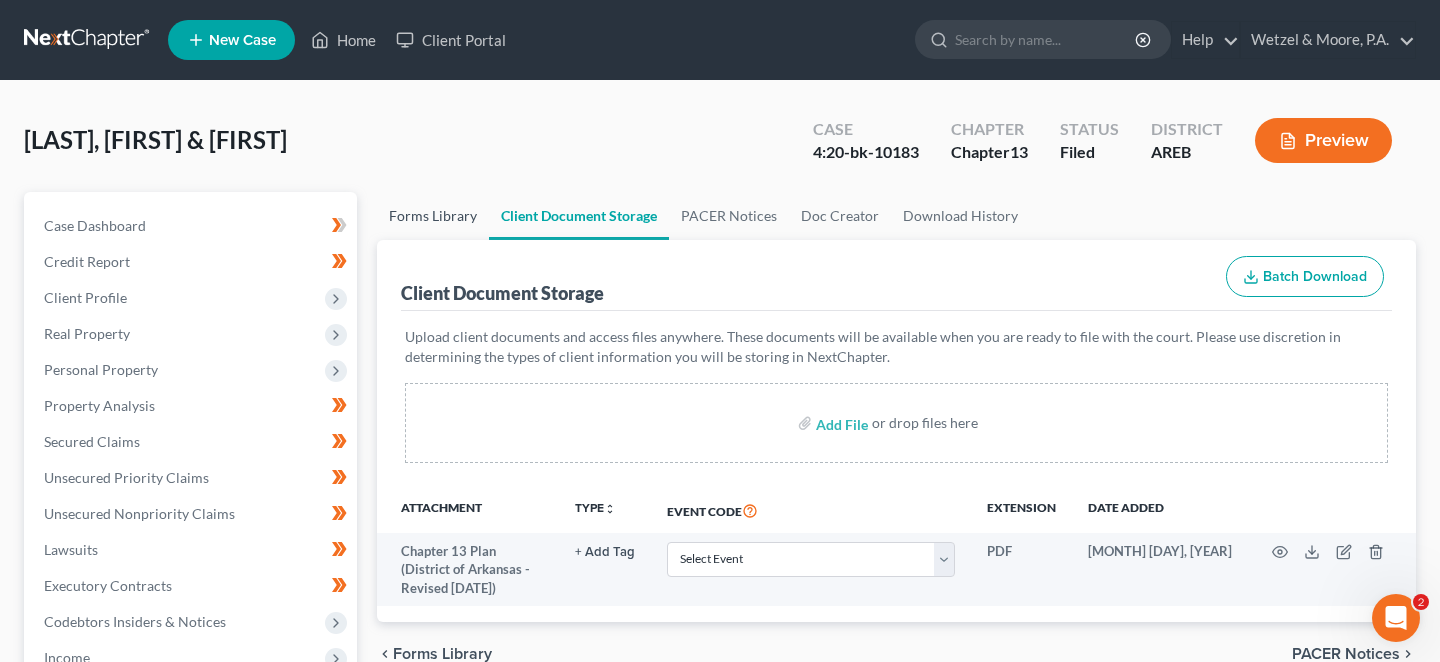 click on "Forms Library" at bounding box center [433, 216] 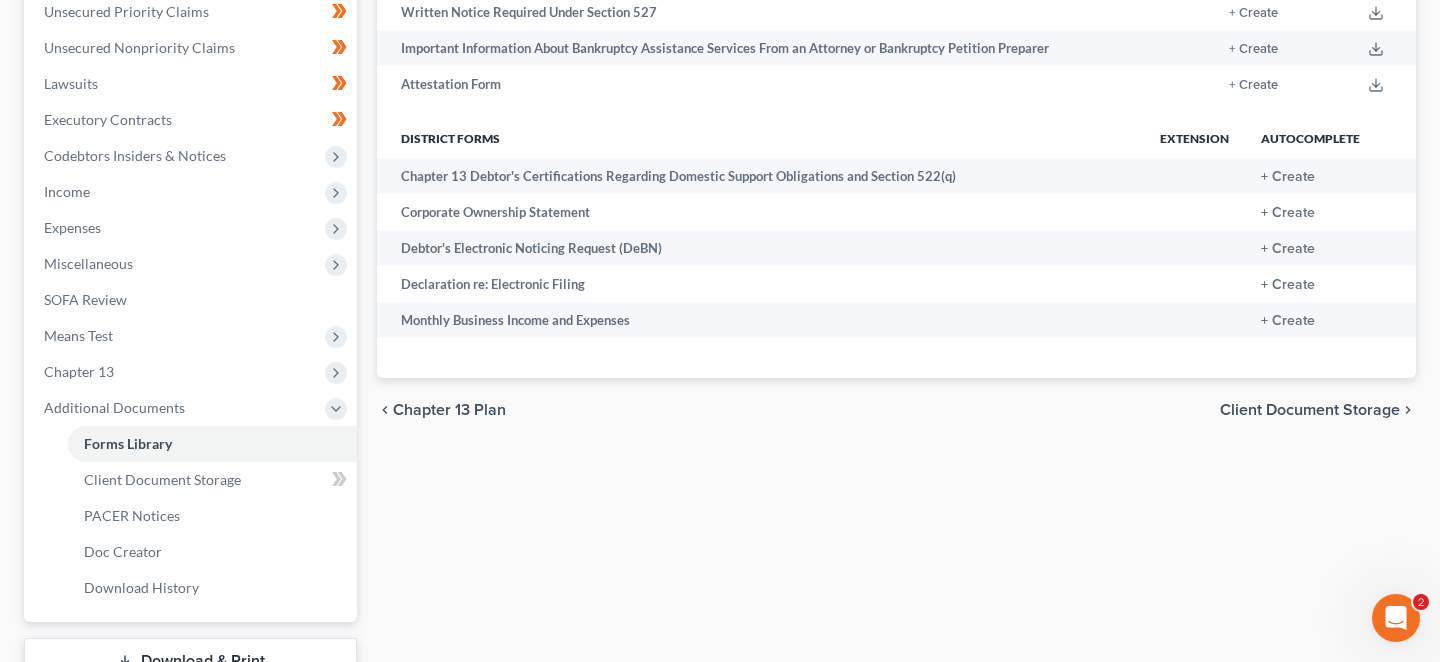 scroll, scrollTop: 0, scrollLeft: 0, axis: both 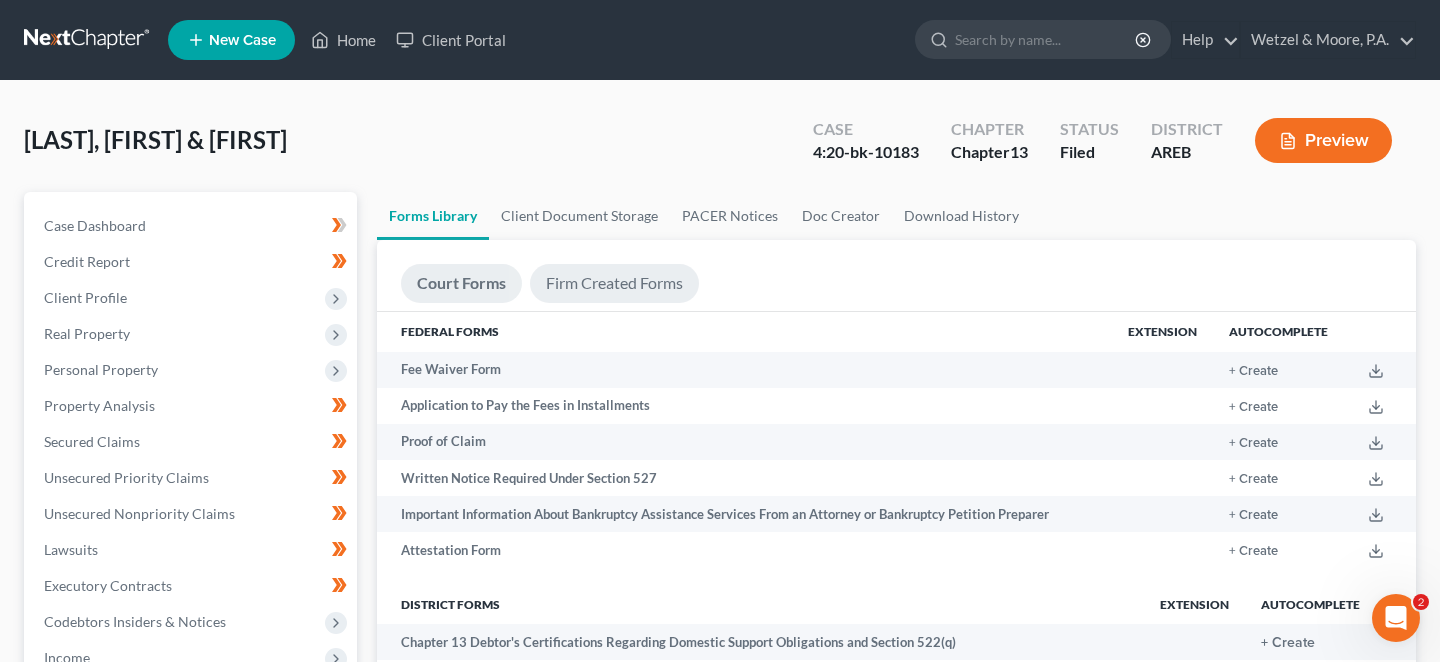 click on "Firm Created Forms" at bounding box center (614, 283) 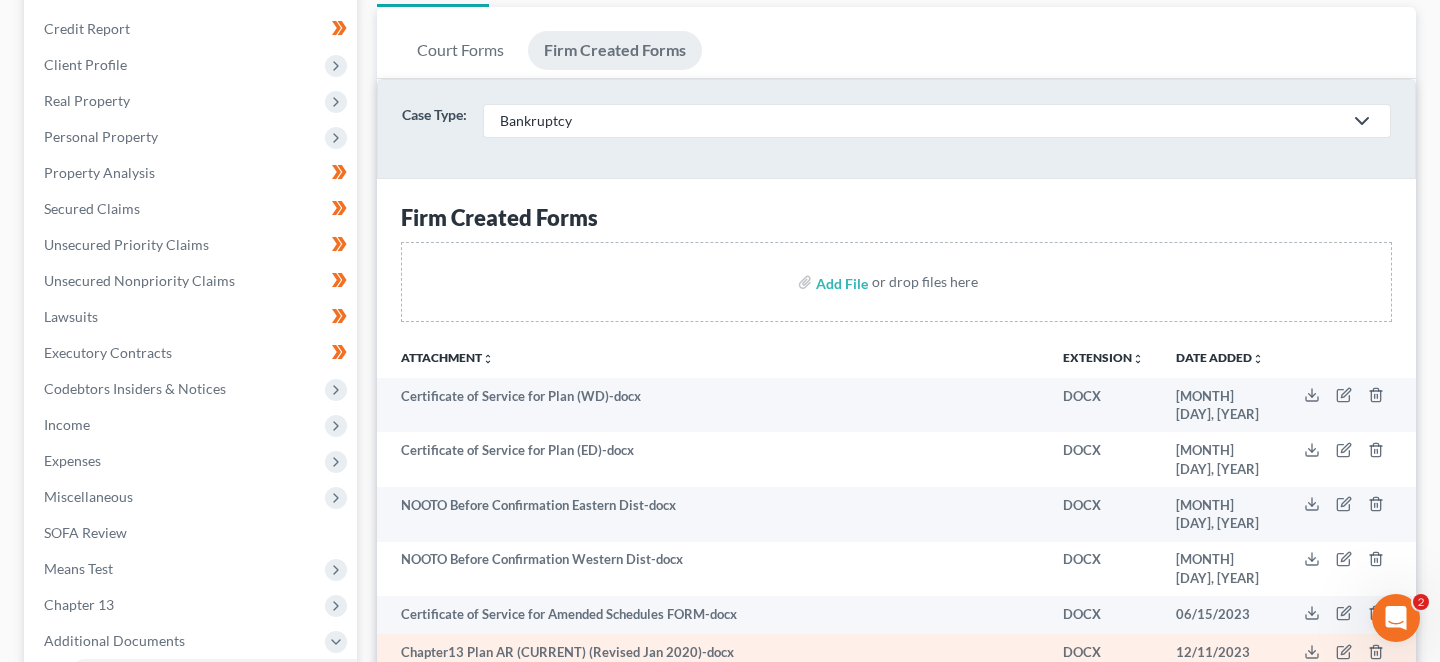 scroll, scrollTop: 0, scrollLeft: 0, axis: both 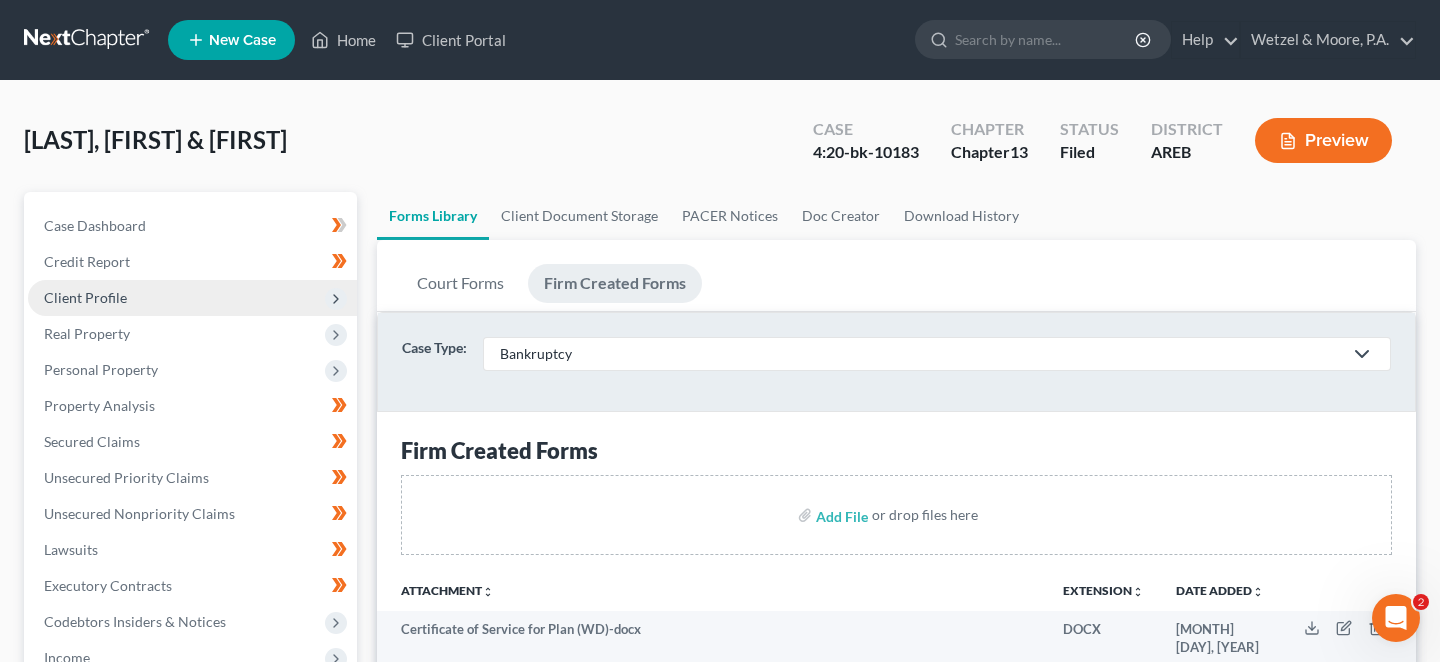 click on "Client Profile" at bounding box center [85, 297] 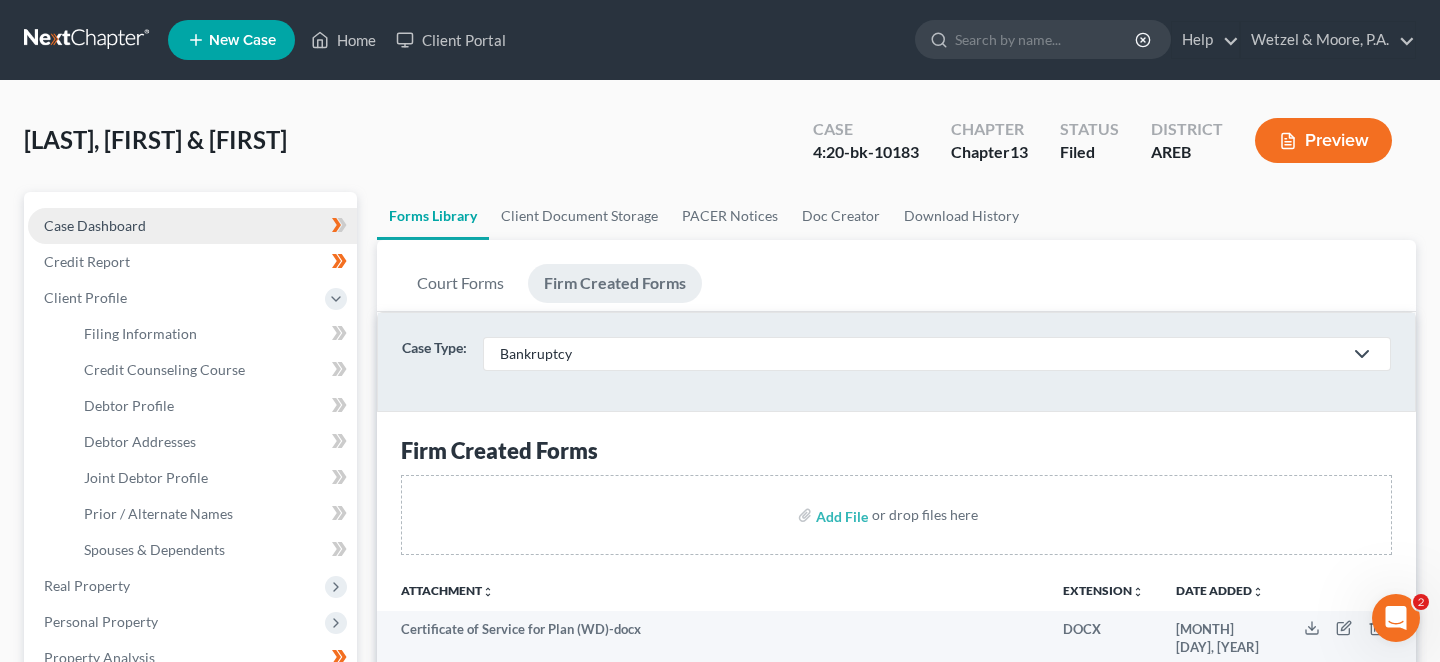 click on "Case Dashboard" at bounding box center (95, 225) 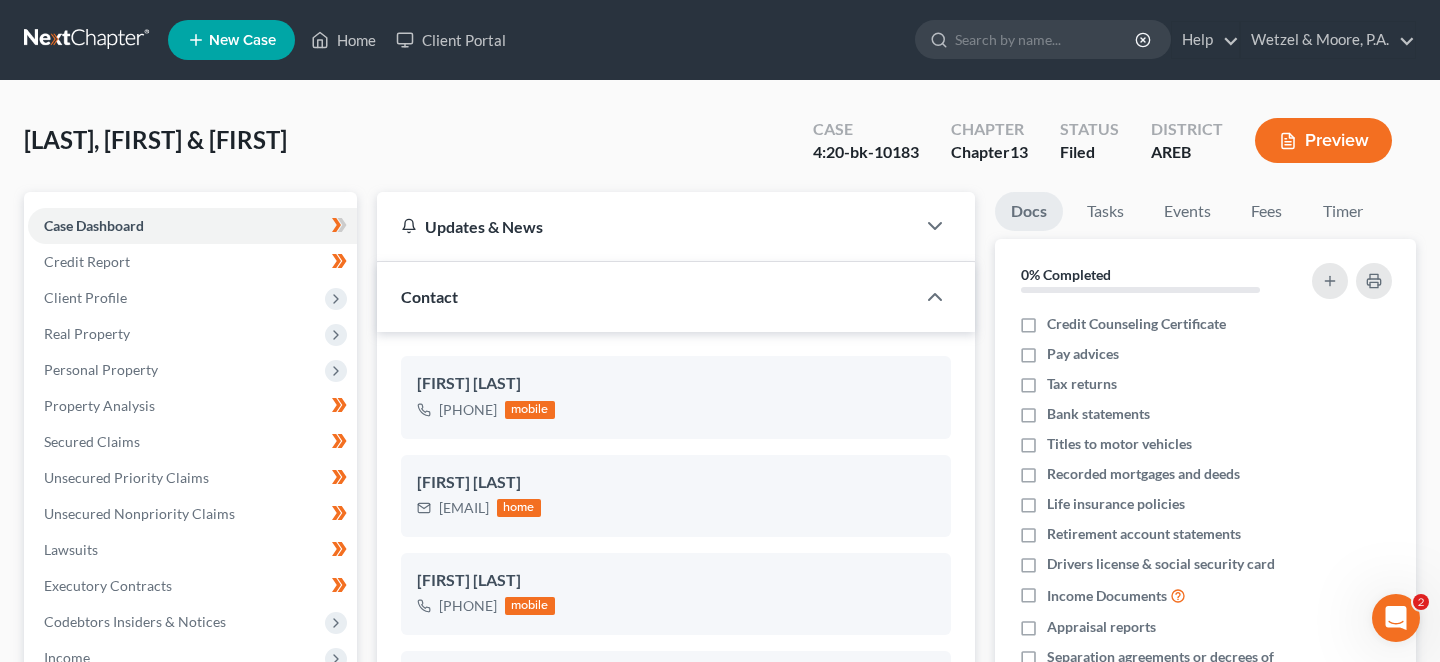 scroll, scrollTop: 1587, scrollLeft: 0, axis: vertical 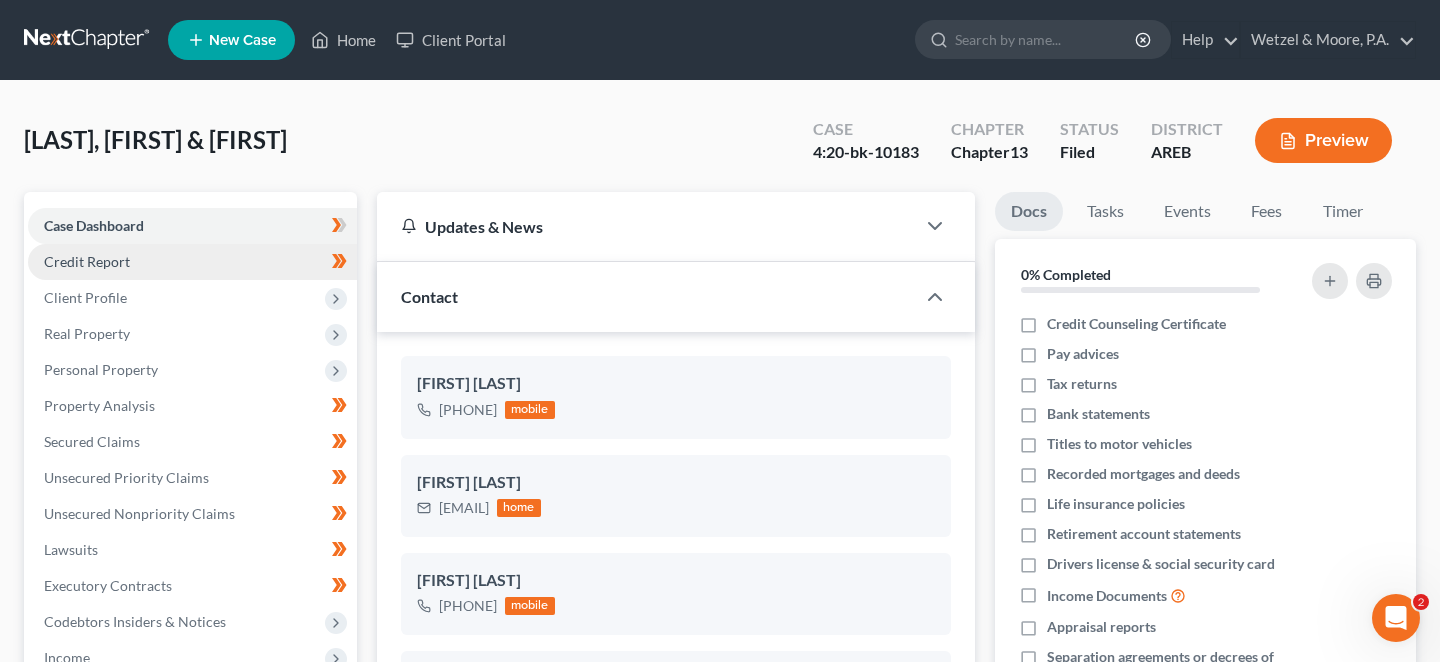 click on "Credit Report" at bounding box center (192, 262) 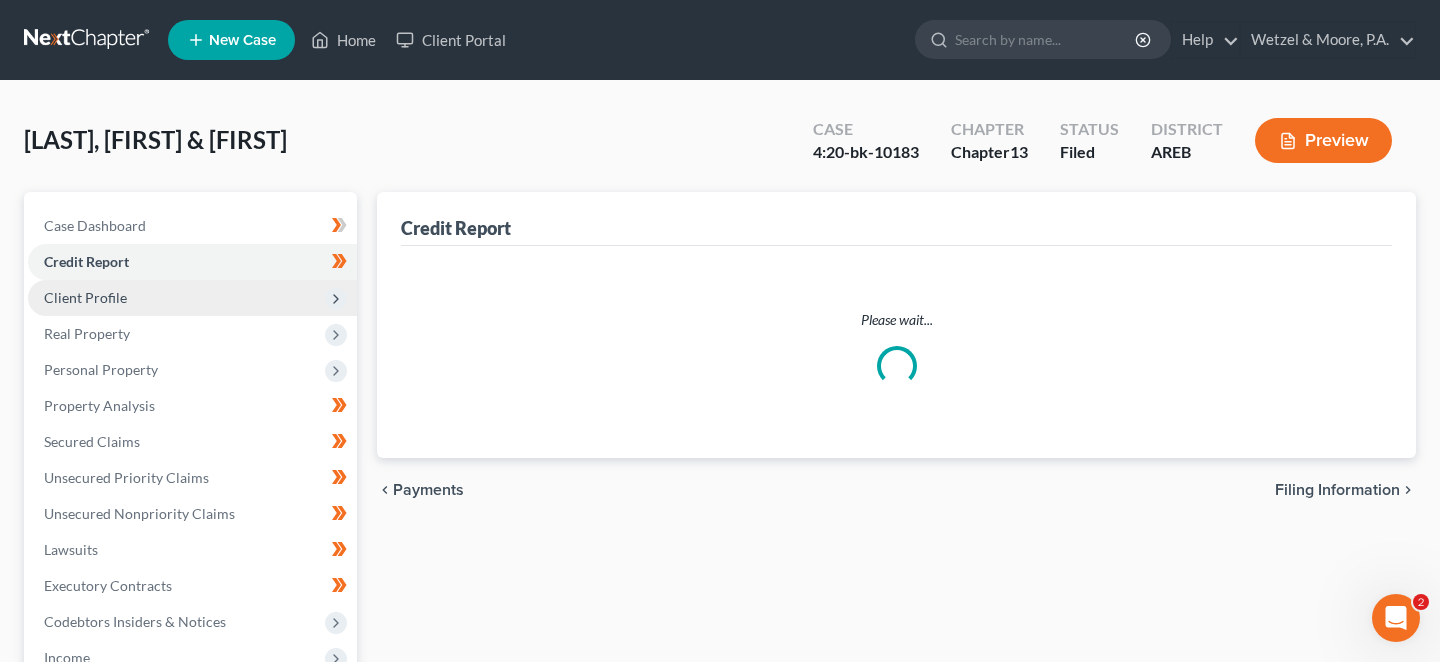 click on "Client Profile" at bounding box center (192, 298) 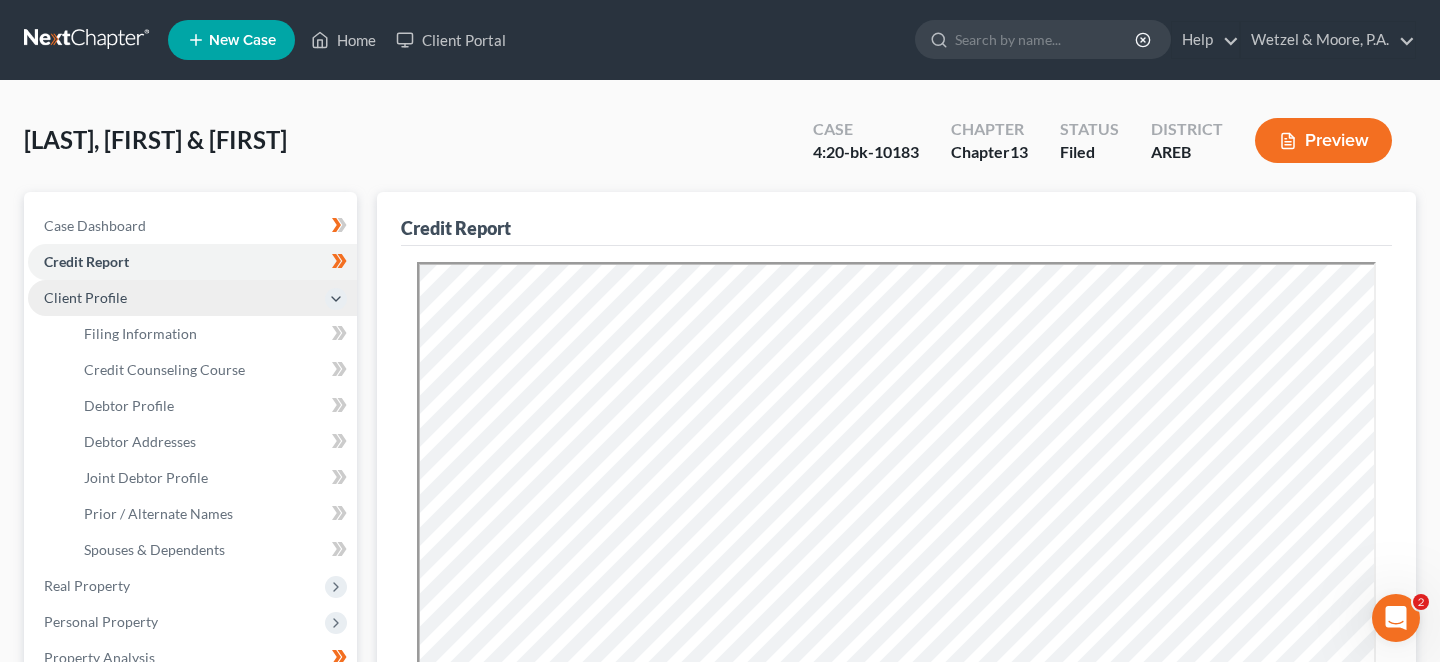 scroll, scrollTop: 0, scrollLeft: 0, axis: both 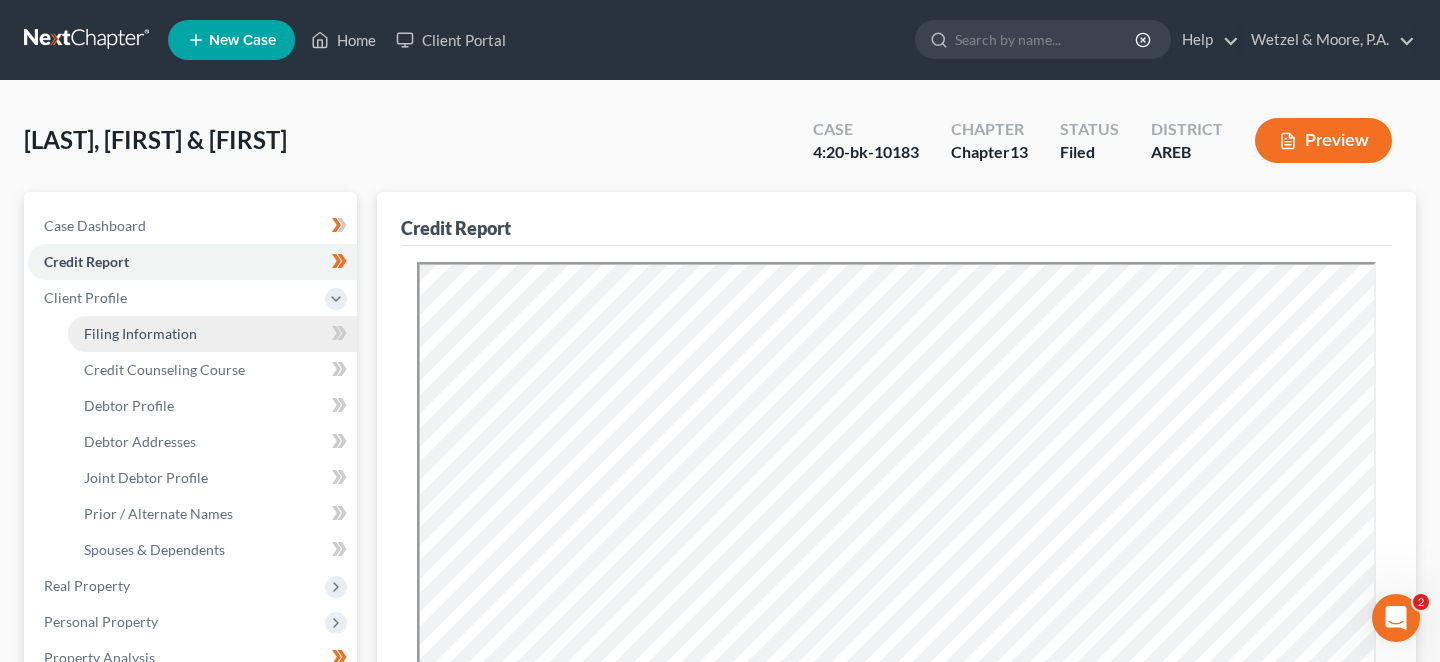 click on "Filing Information" at bounding box center [140, 333] 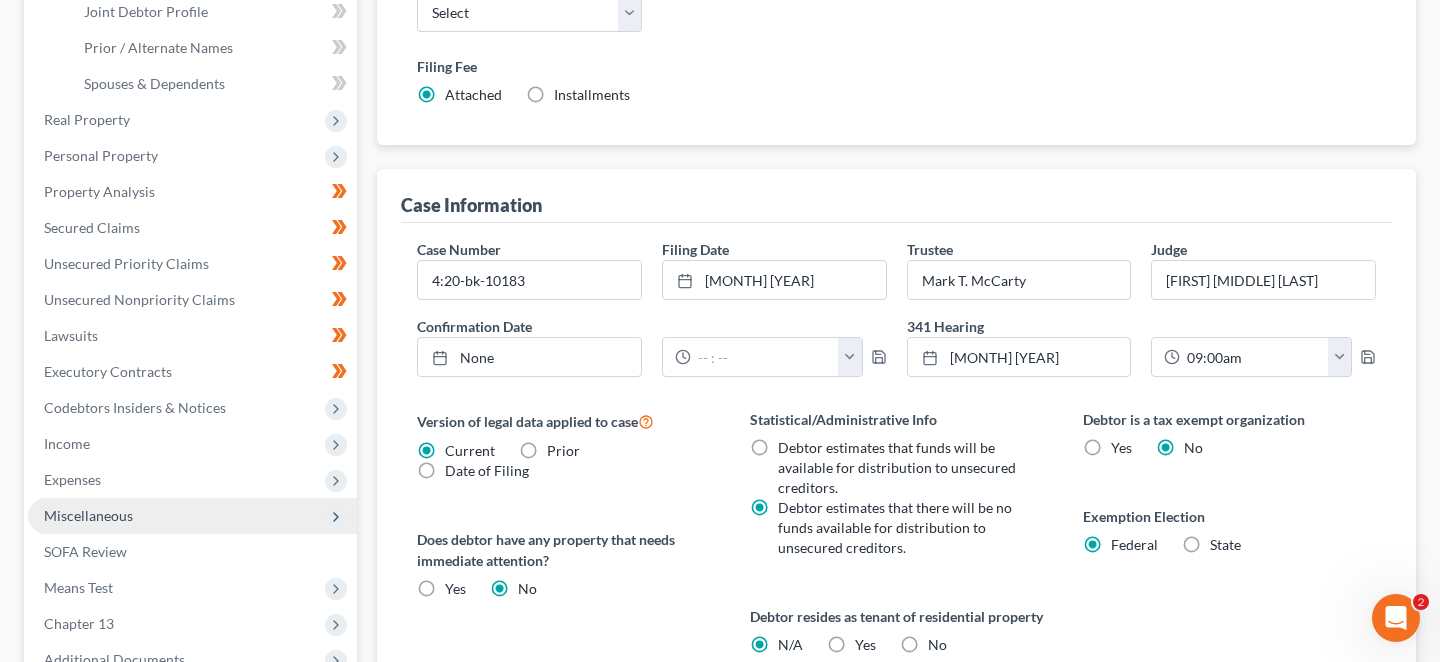 scroll, scrollTop: 630, scrollLeft: 0, axis: vertical 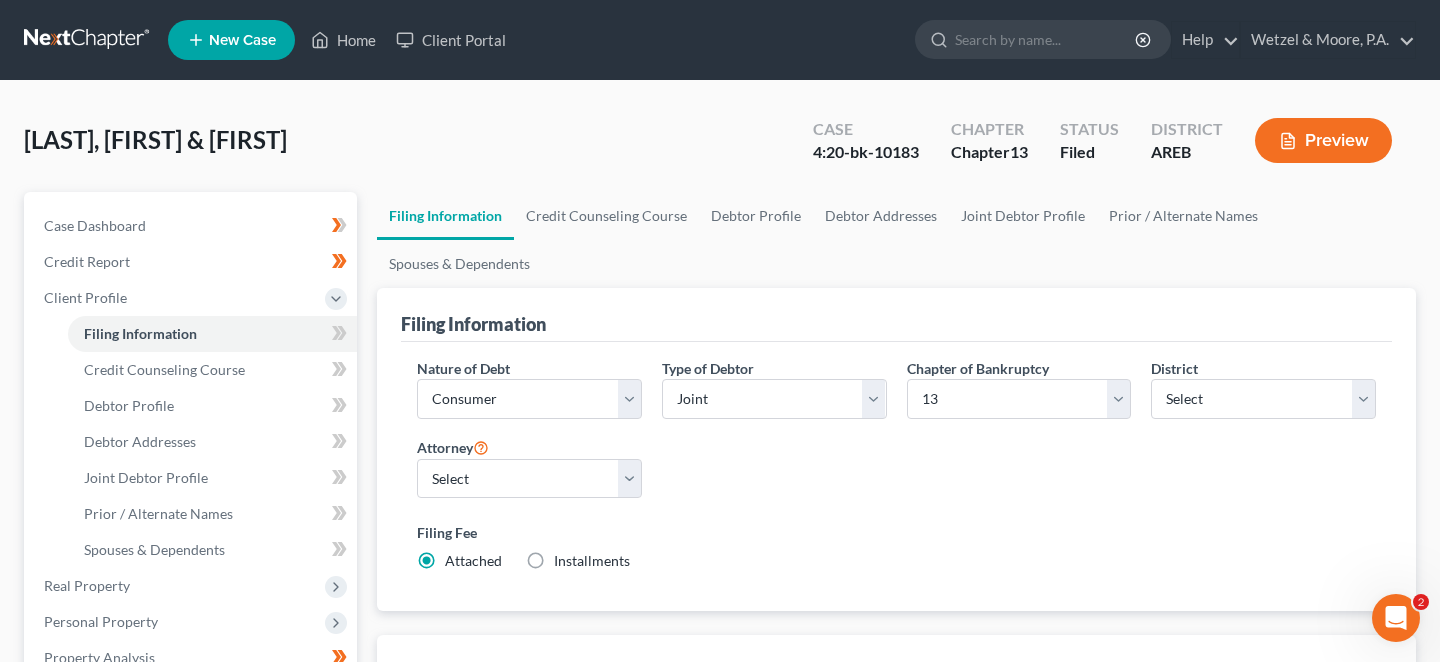 click at bounding box center [88, 40] 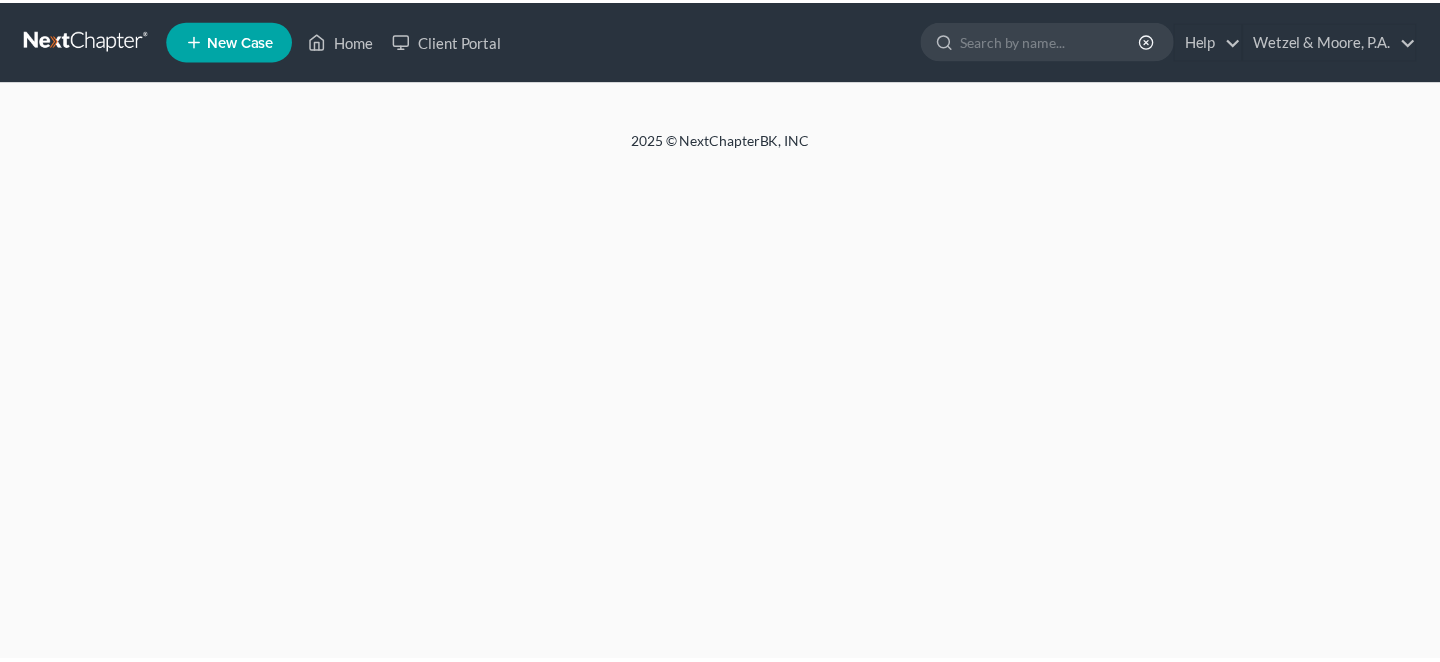 scroll, scrollTop: 0, scrollLeft: 0, axis: both 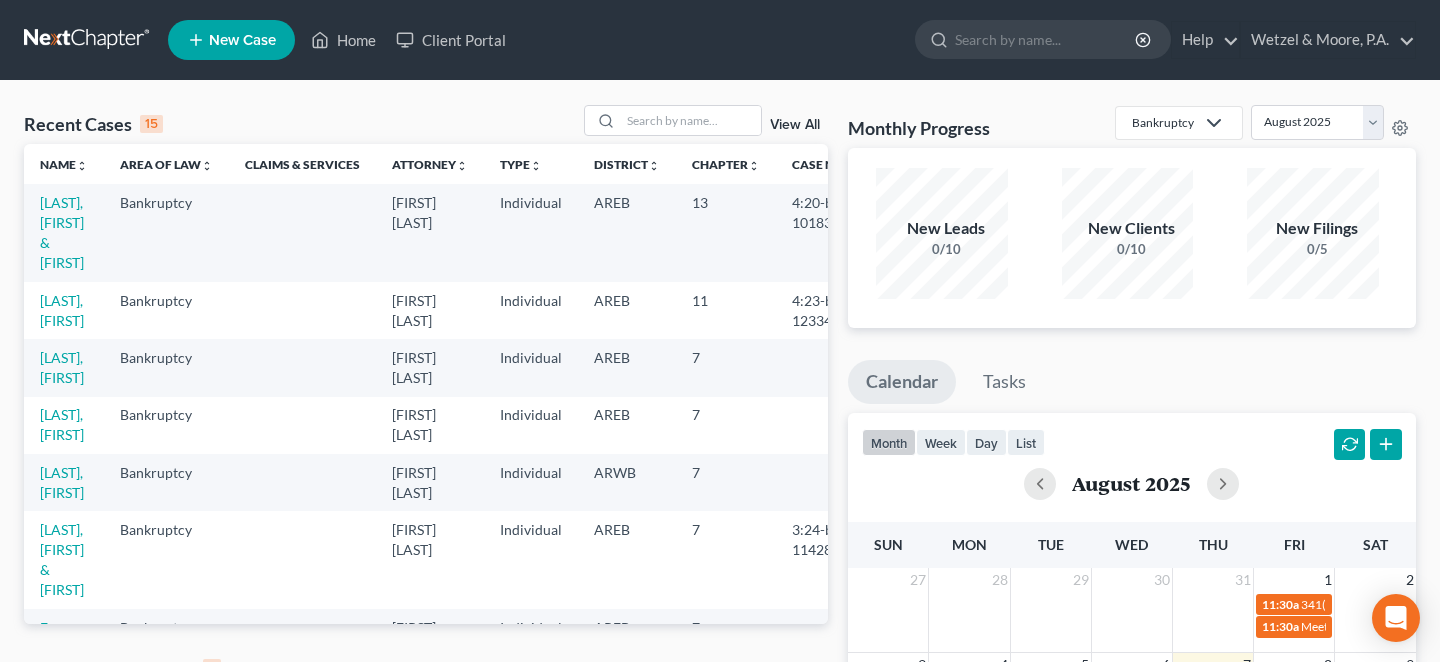 click on "View All" at bounding box center (795, 669) 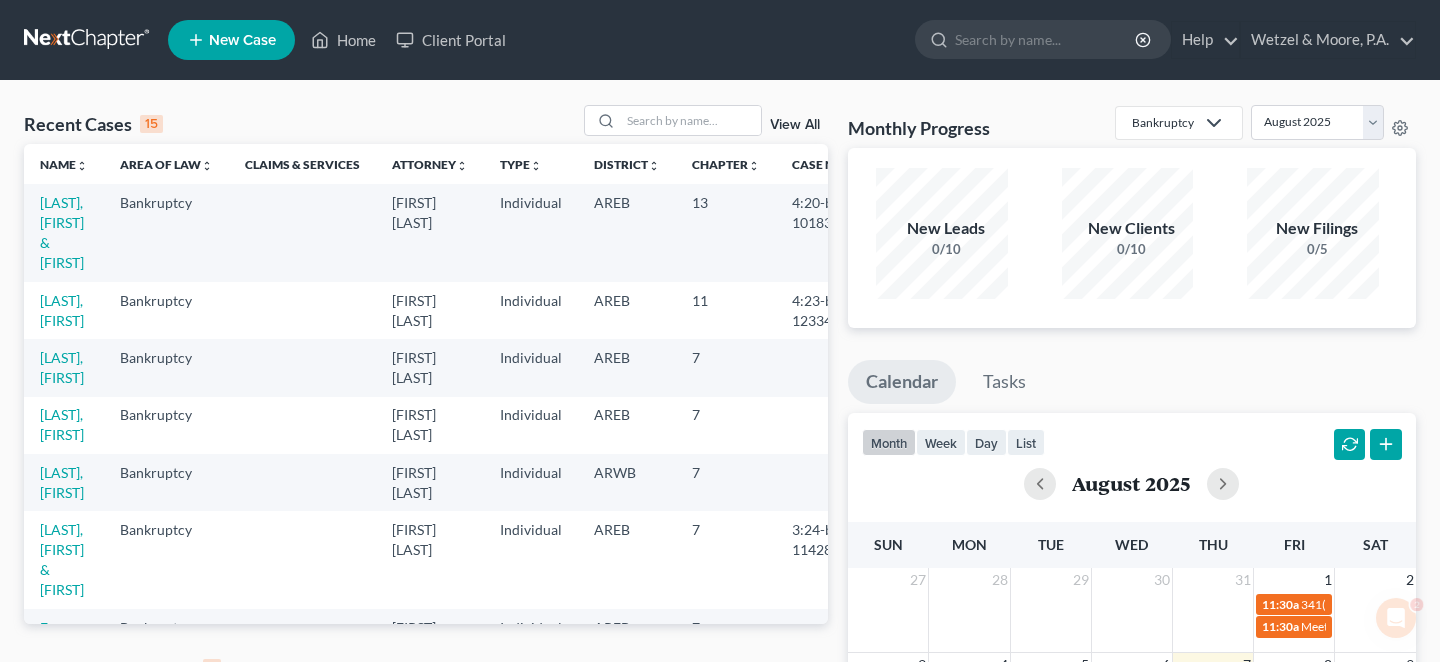 scroll, scrollTop: 0, scrollLeft: 0, axis: both 